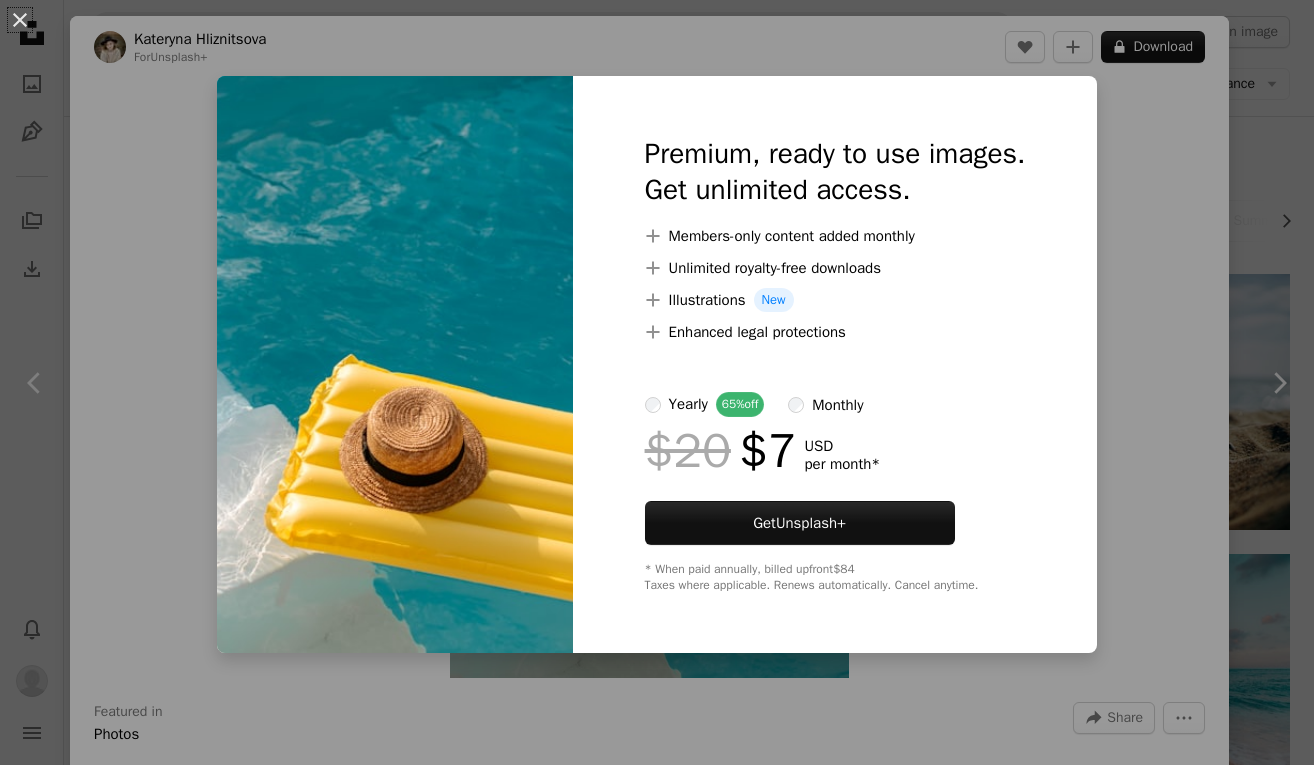 scroll, scrollTop: 221, scrollLeft: 0, axis: vertical 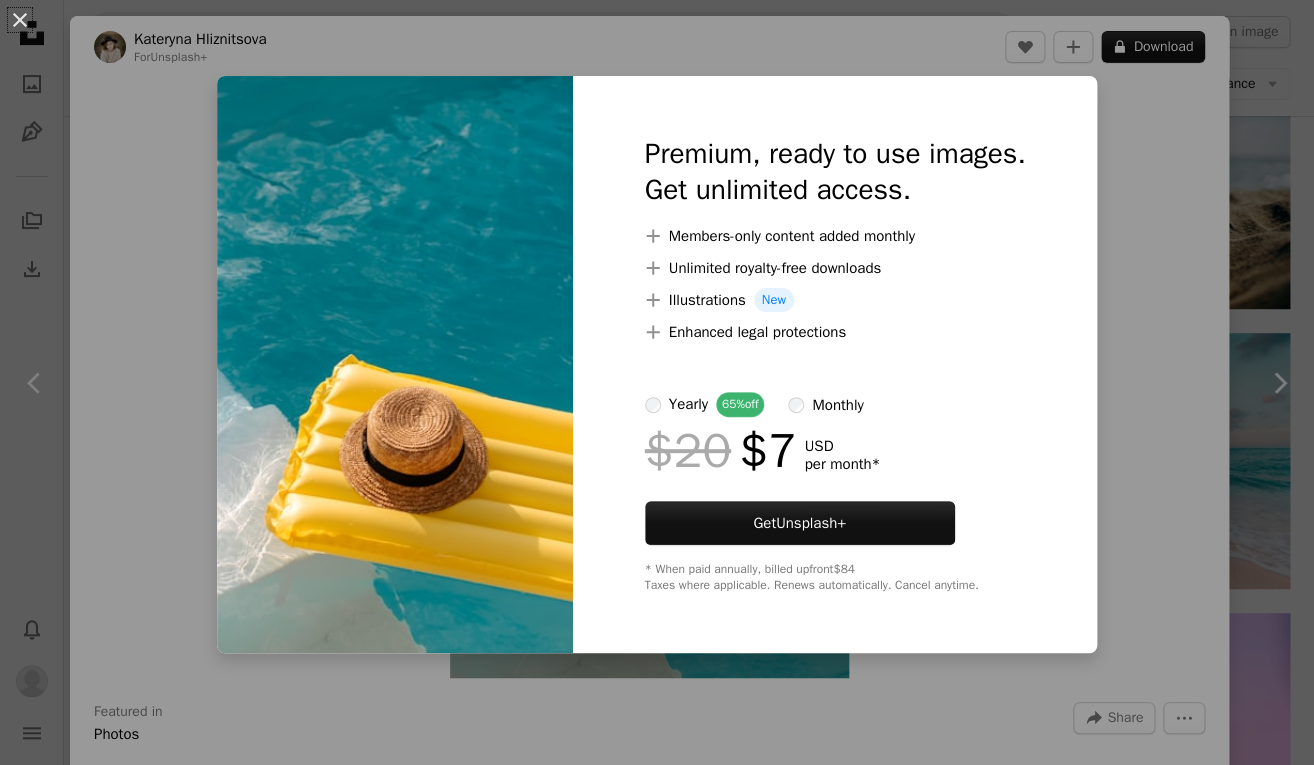 click on "An X shape Premium, ready to use images. Get unlimited access. A plus sign Members-only content added monthly A plus sign Unlimited royalty-free downloads A plus sign Illustrations  New A plus sign Enhanced legal protections yearly 65%  off monthly $20   $7 USD per month * Get  Unsplash+ * When paid annually, billed upfront  $84 Taxes where applicable. Renews automatically. Cancel anytime." at bounding box center (657, 382) 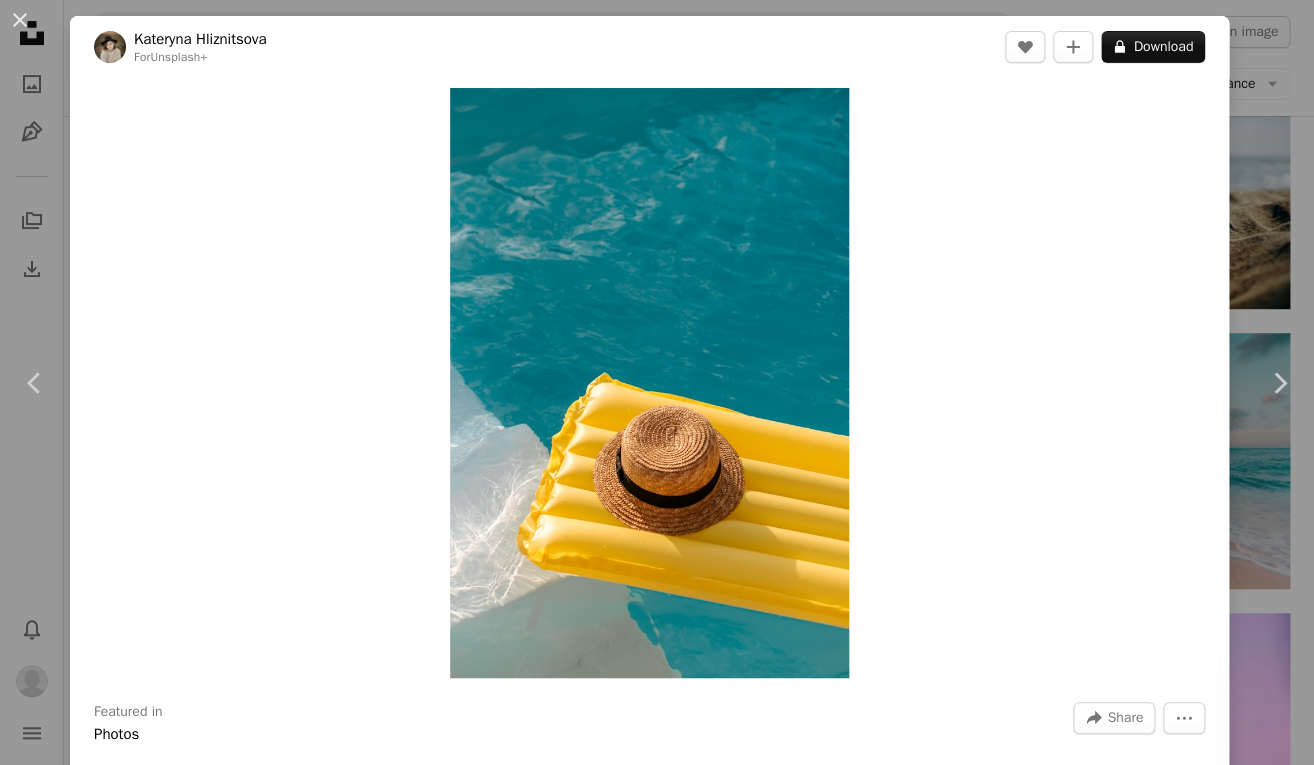 click on "[FIRST] [LAST]" at bounding box center (657, 382) 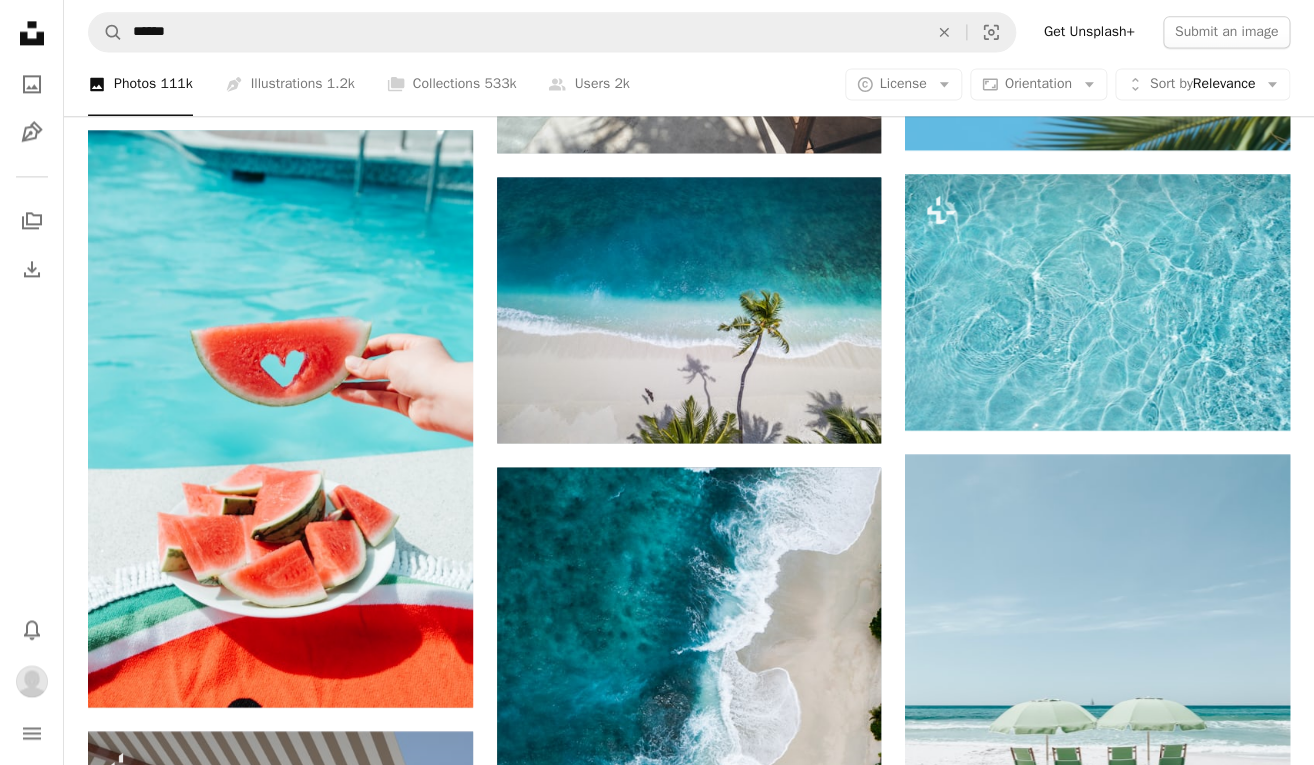 scroll, scrollTop: 3589, scrollLeft: 0, axis: vertical 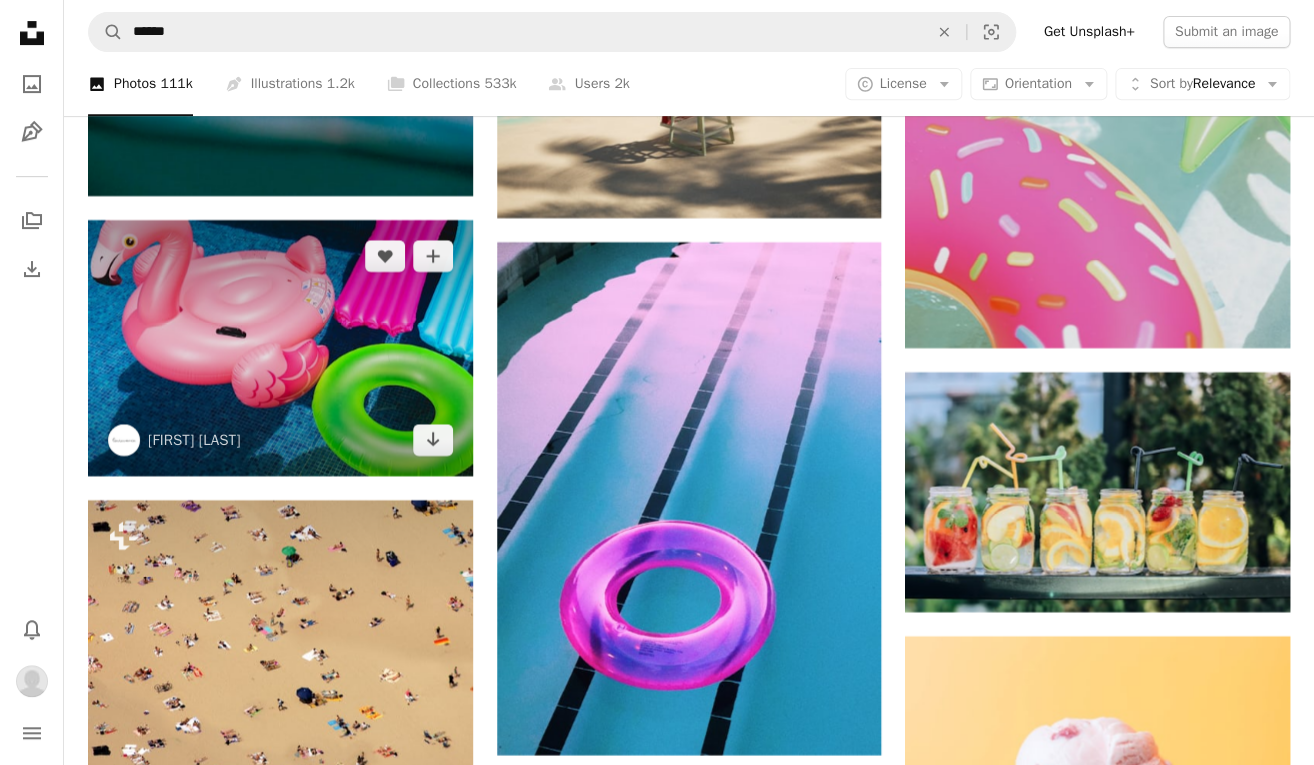 click at bounding box center [280, 348] 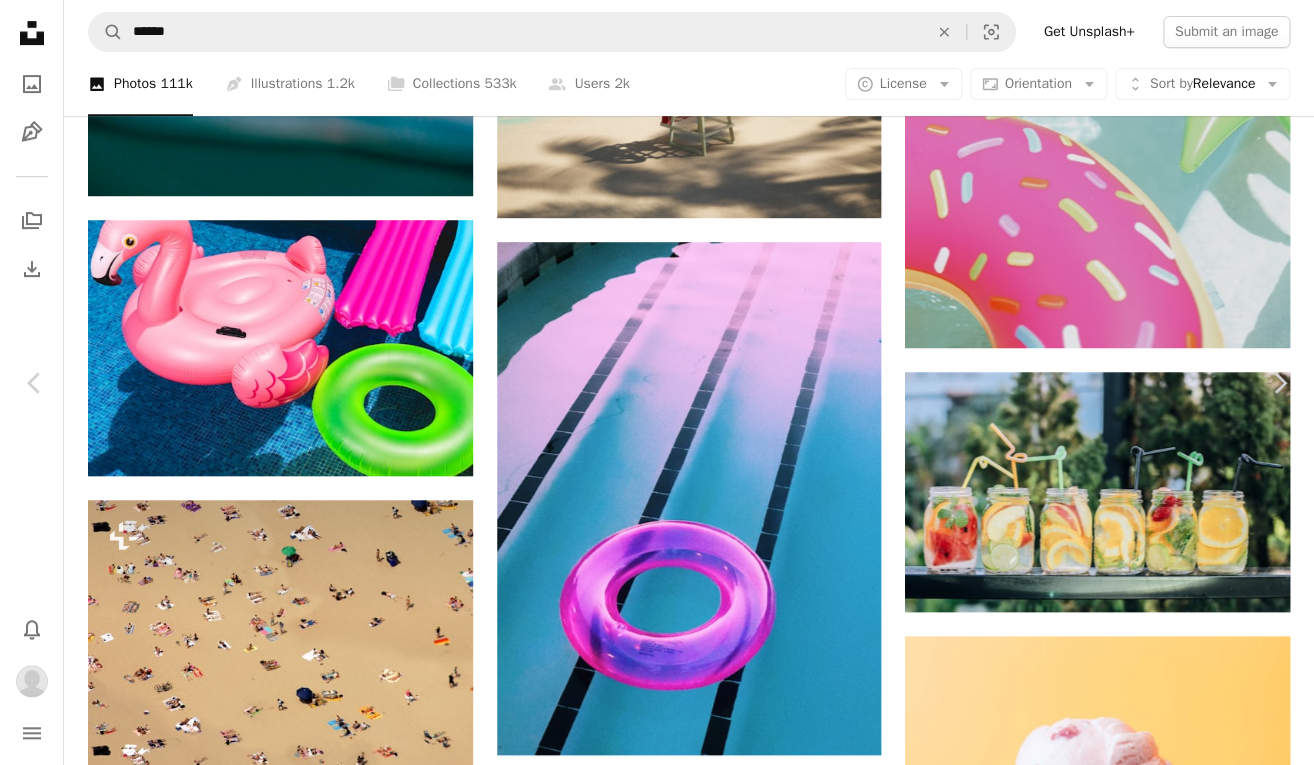 click on "Download" at bounding box center (1129, 4988) 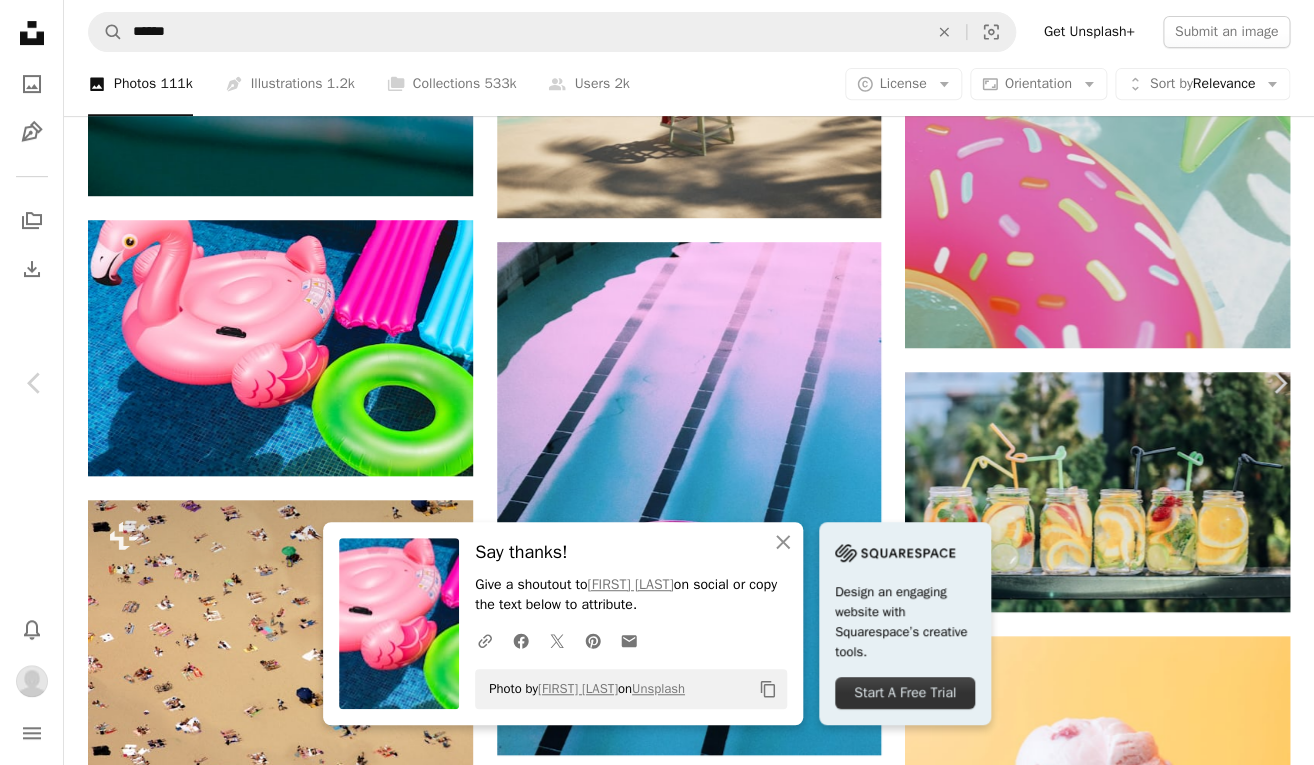 click on "Zoom in" at bounding box center [649, 5324] 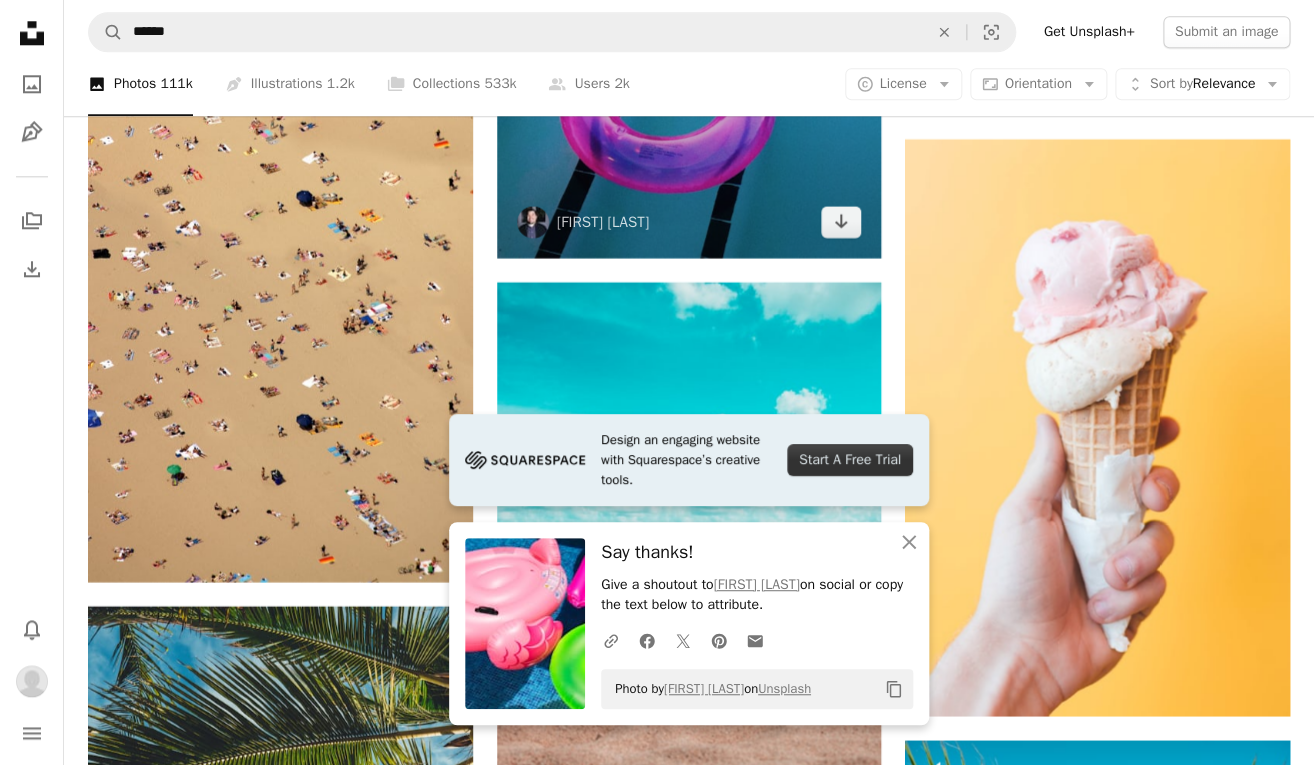 scroll, scrollTop: 11294, scrollLeft: 0, axis: vertical 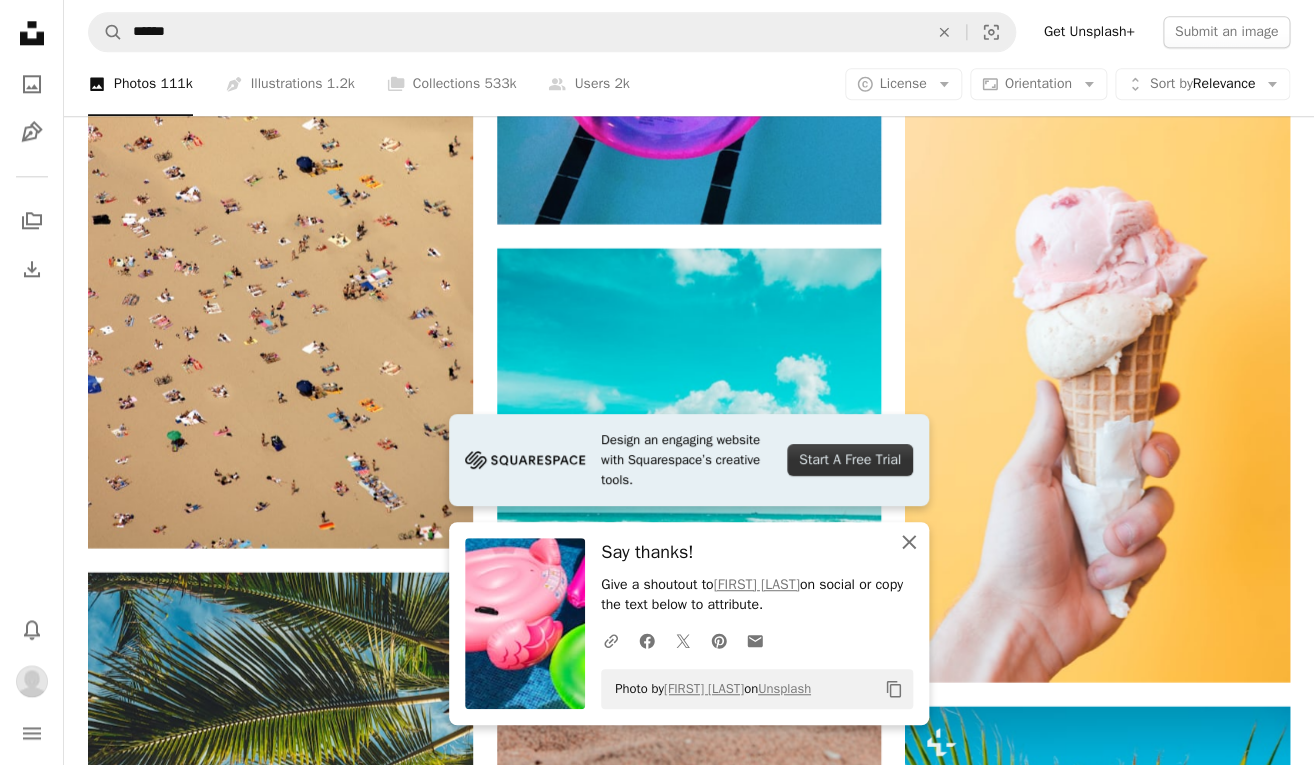 click 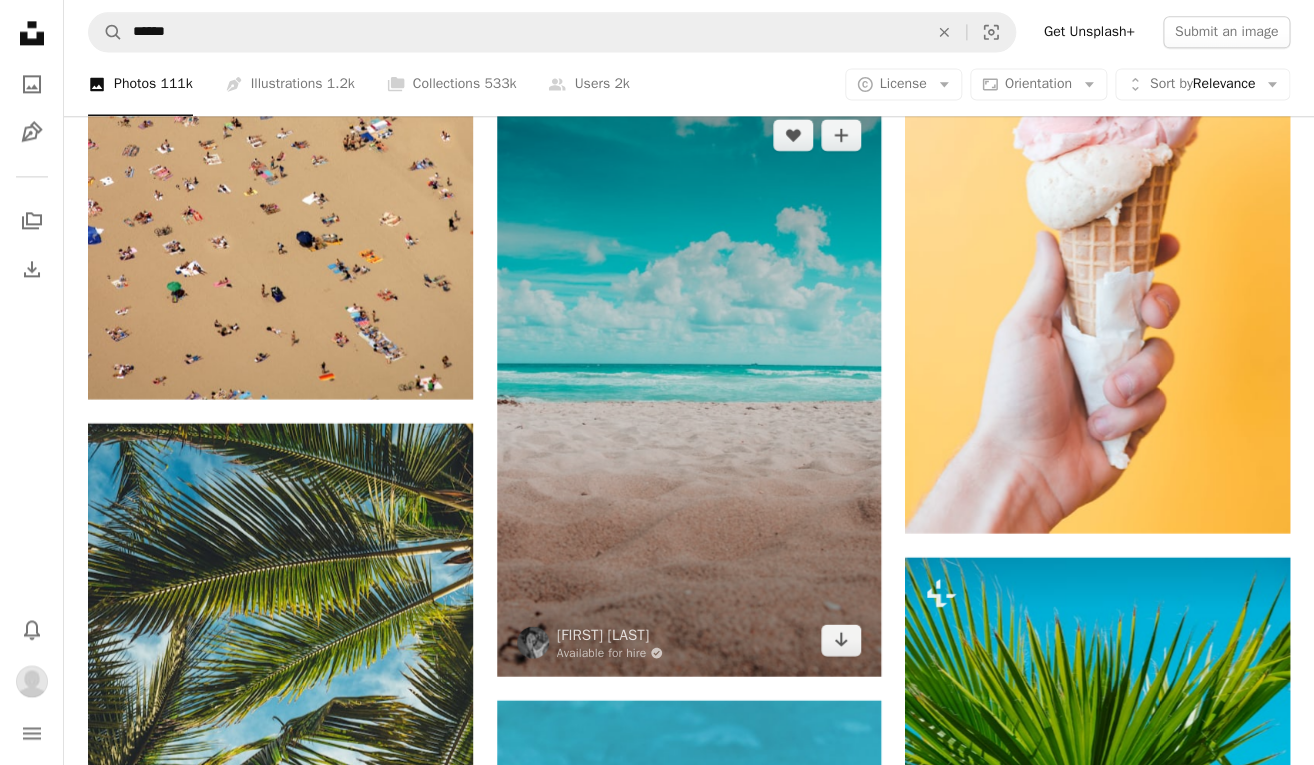 scroll, scrollTop: 11436, scrollLeft: 0, axis: vertical 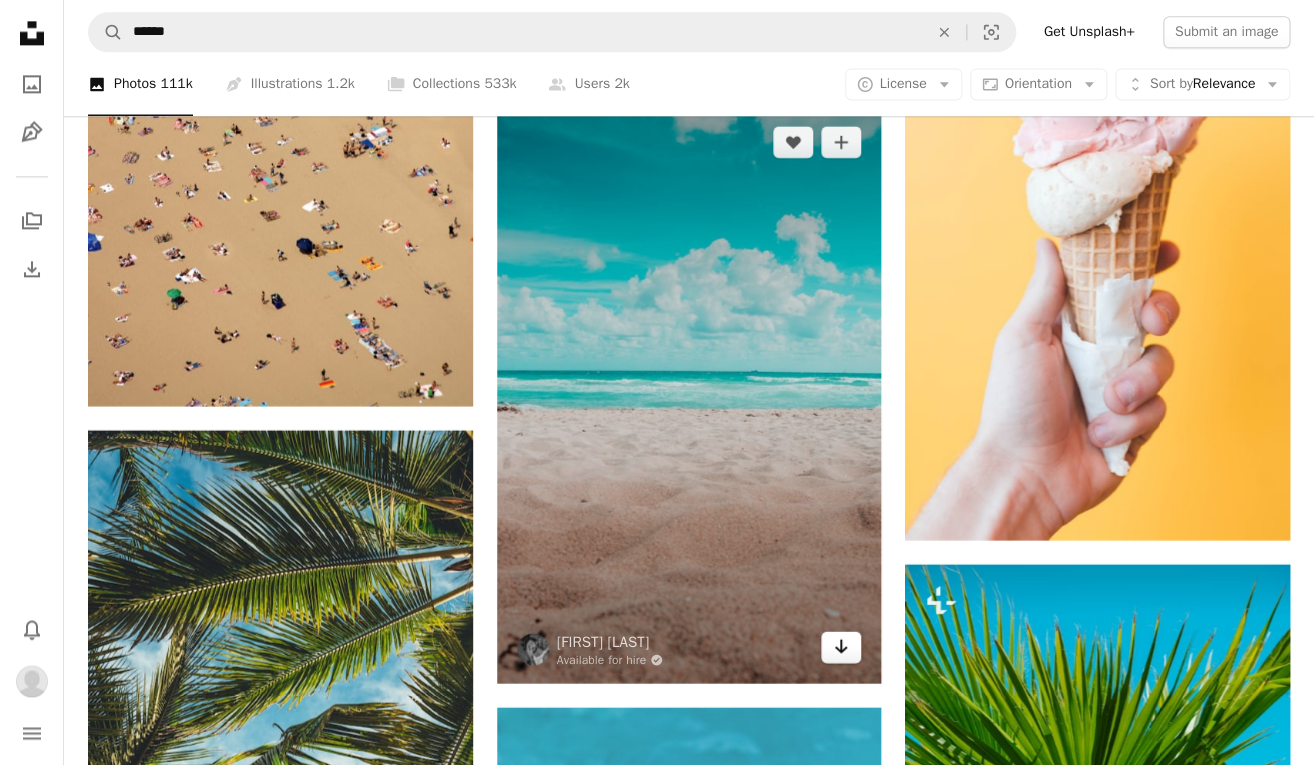 click 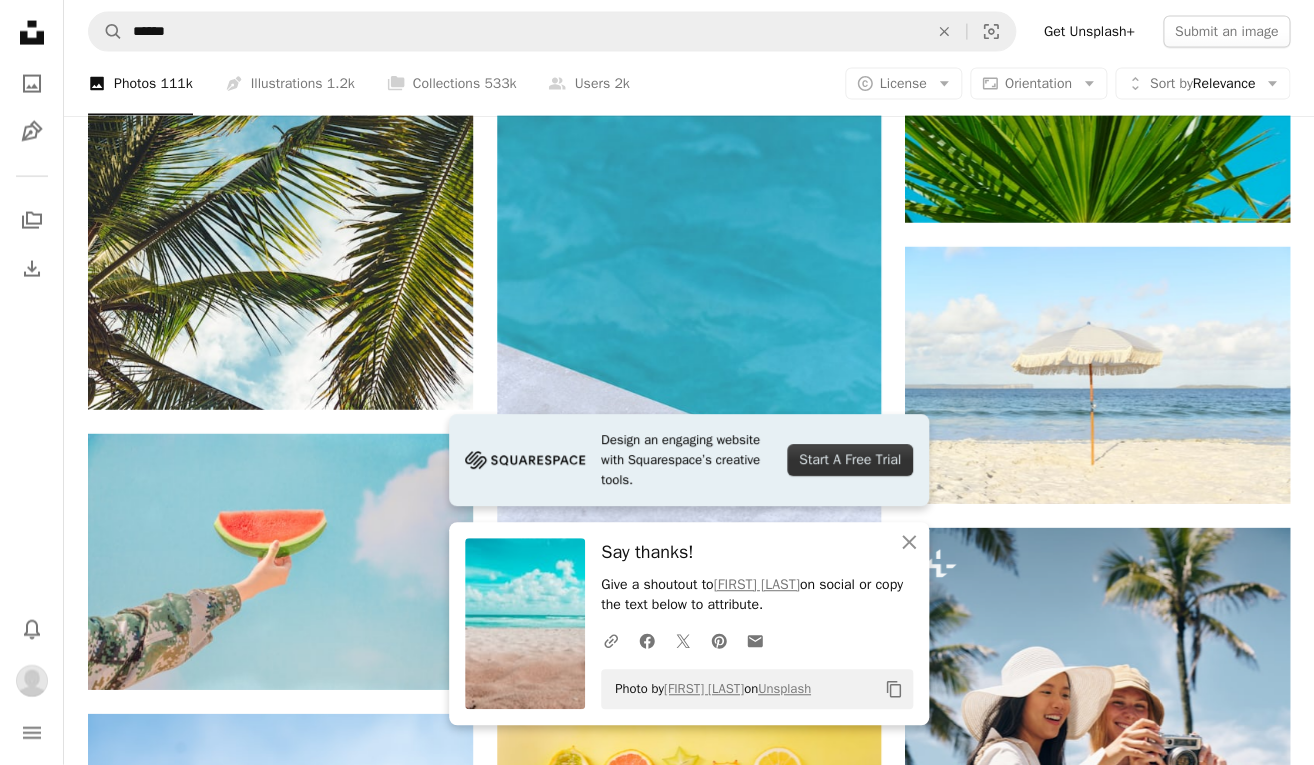 scroll, scrollTop: 12282, scrollLeft: 0, axis: vertical 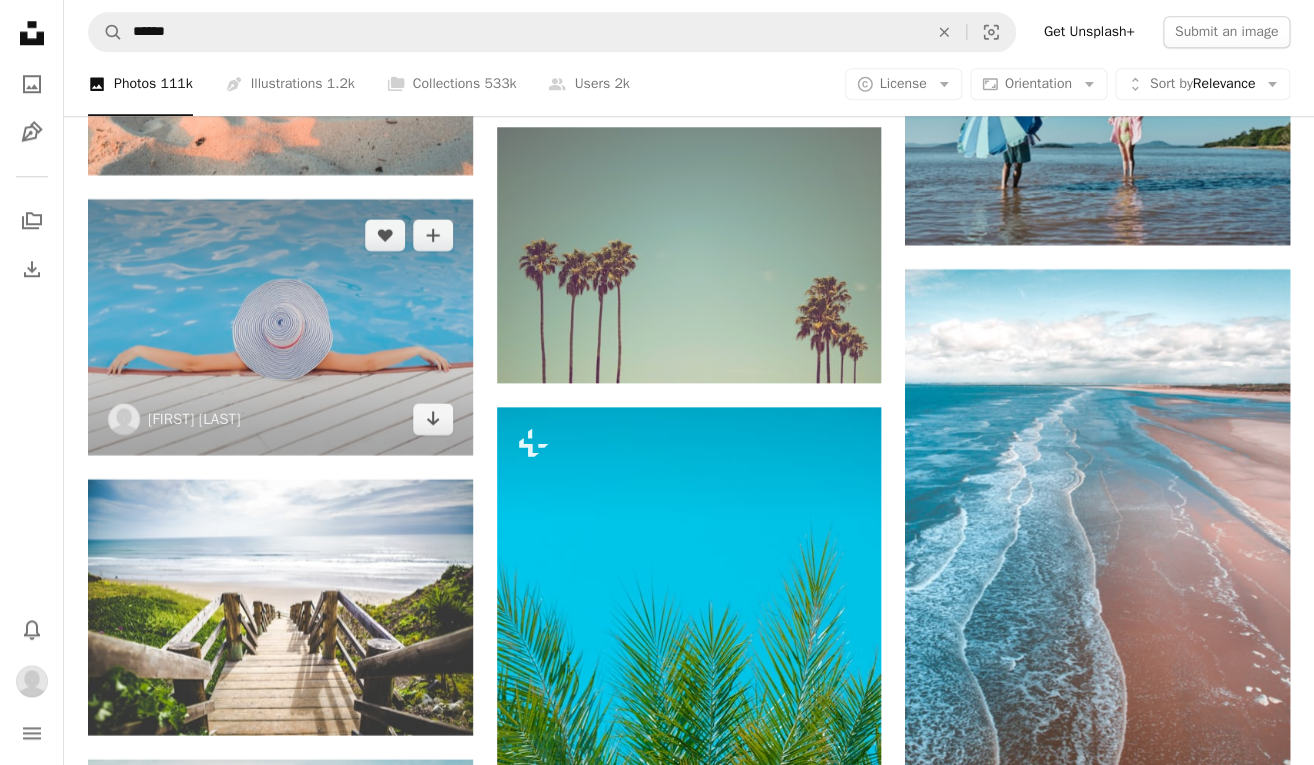 click at bounding box center (280, 327) 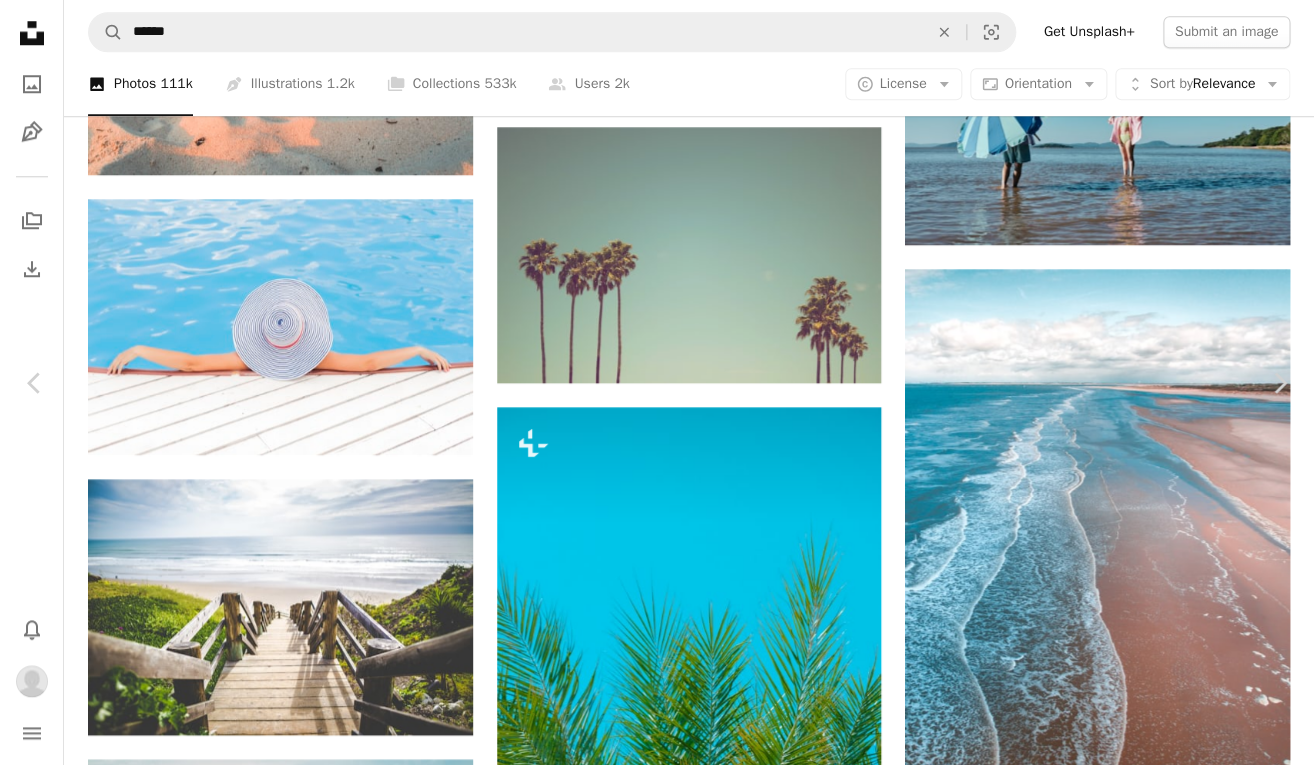 click on "An X shape" at bounding box center [20, 20] 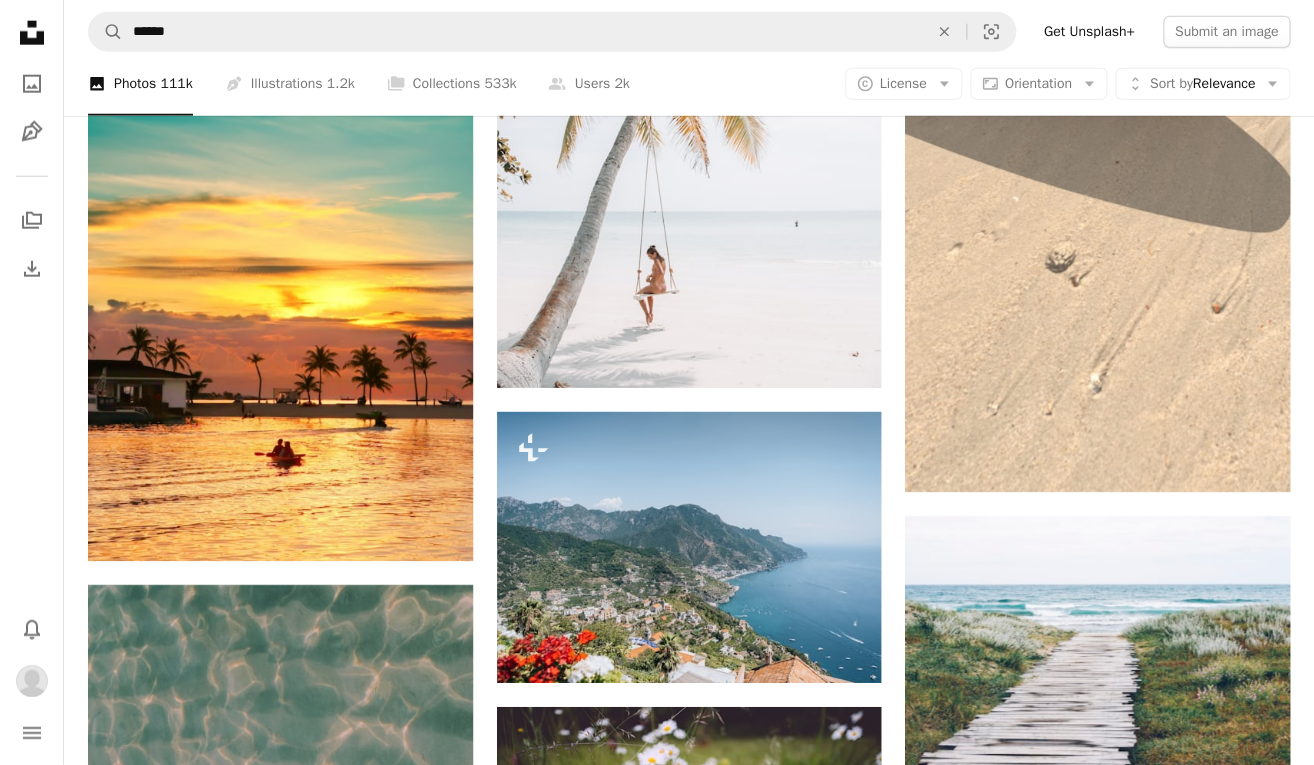 scroll, scrollTop: 20190, scrollLeft: 0, axis: vertical 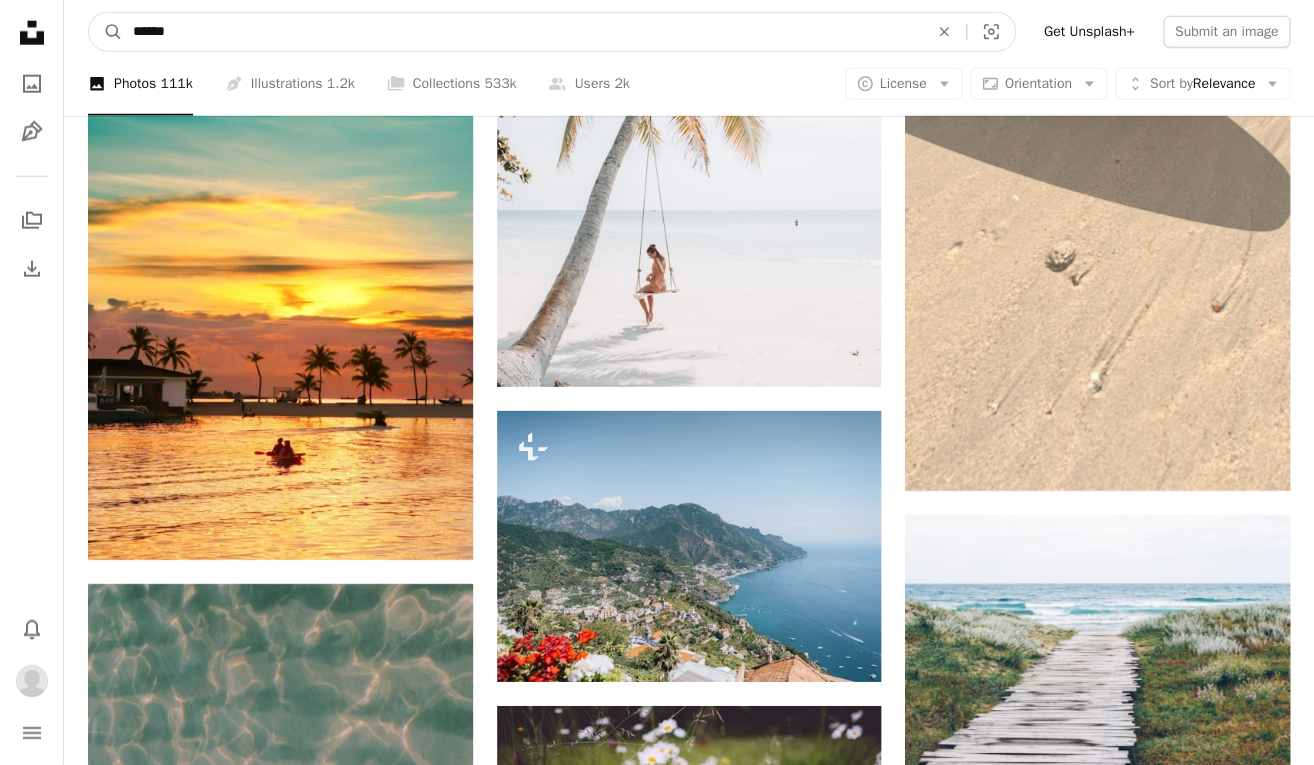click on "******" at bounding box center (522, 32) 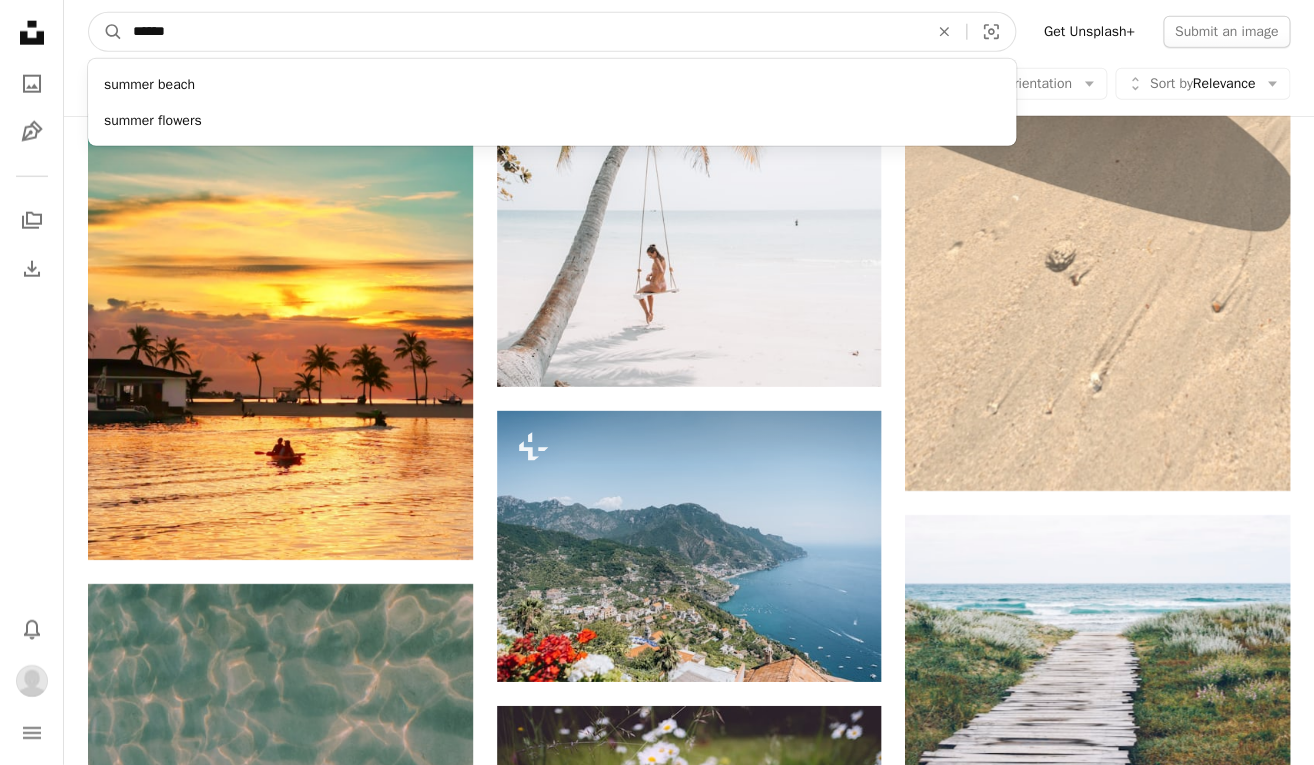 click on "******" at bounding box center (522, 32) 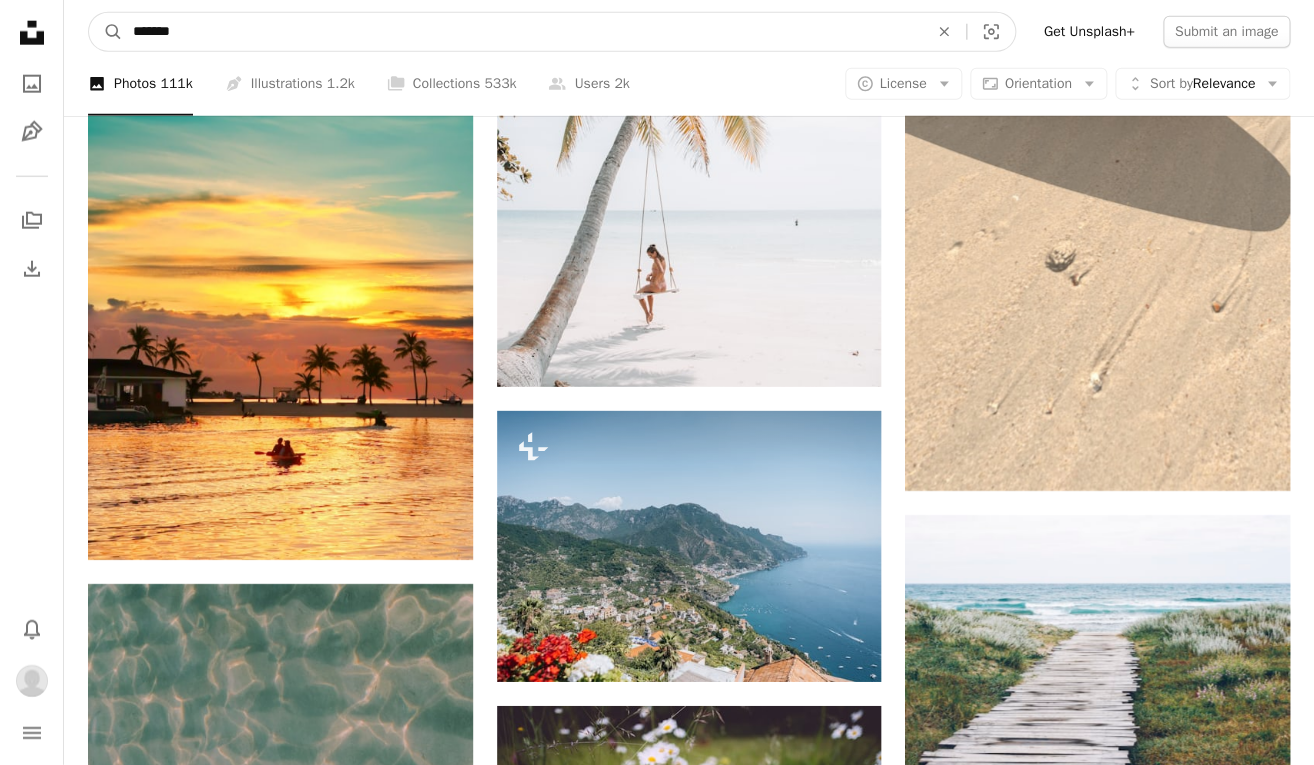 type on "********" 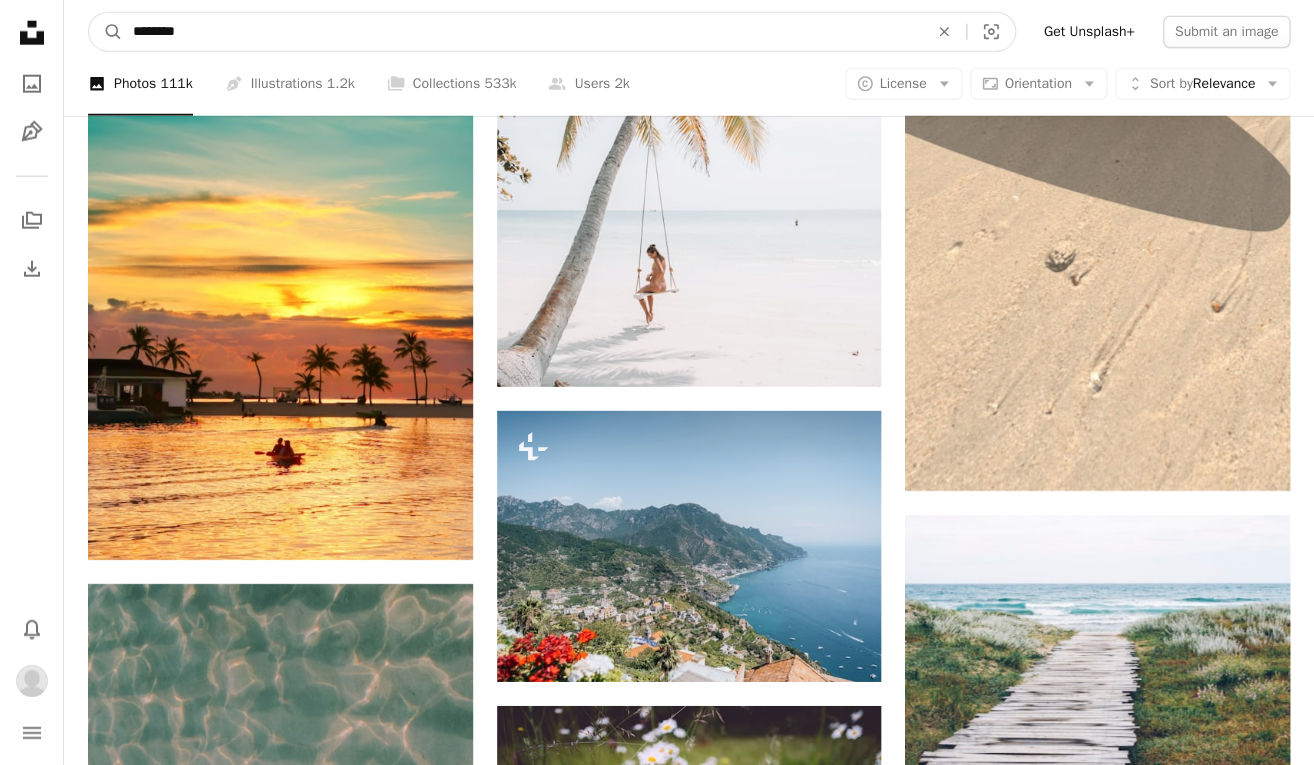 click on "A magnifying glass" at bounding box center (106, 32) 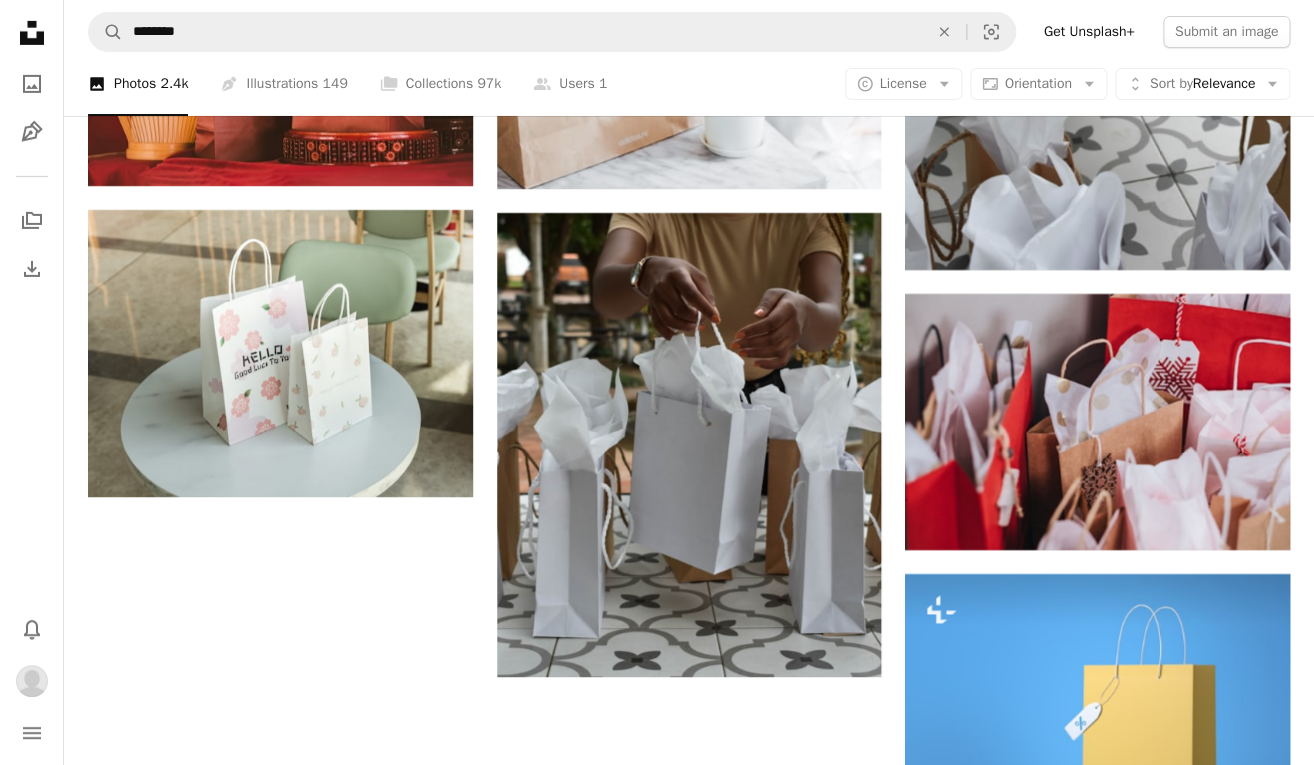 scroll, scrollTop: 2547, scrollLeft: 0, axis: vertical 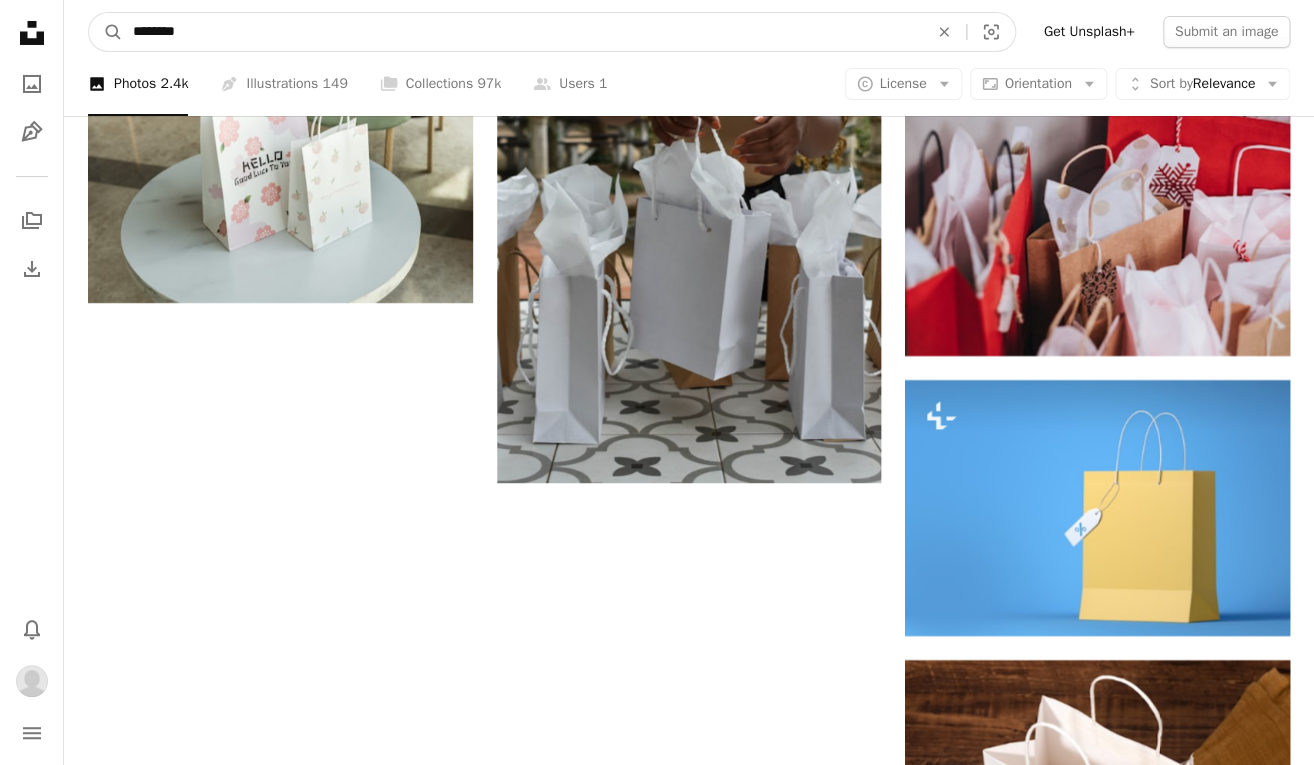 drag, startPoint x: 132, startPoint y: 35, endPoint x: 221, endPoint y: 38, distance: 89.050545 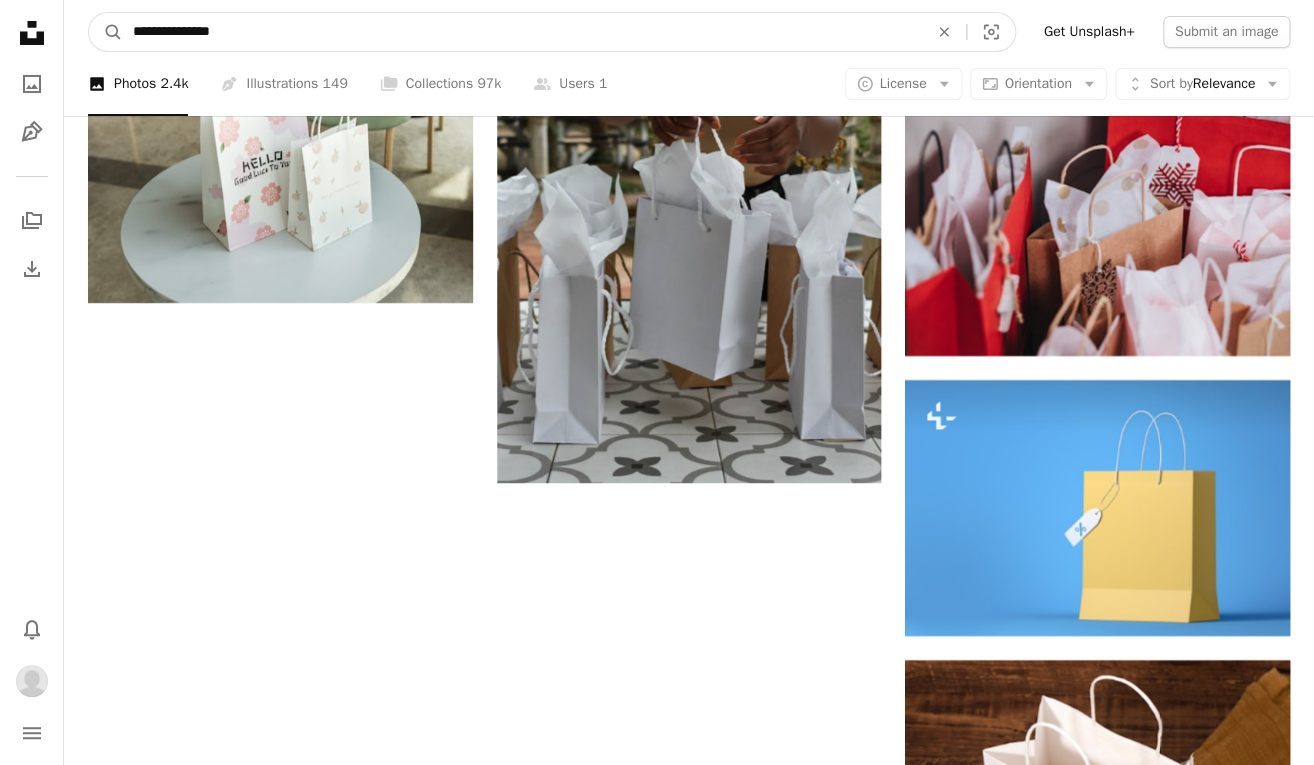 type on "**********" 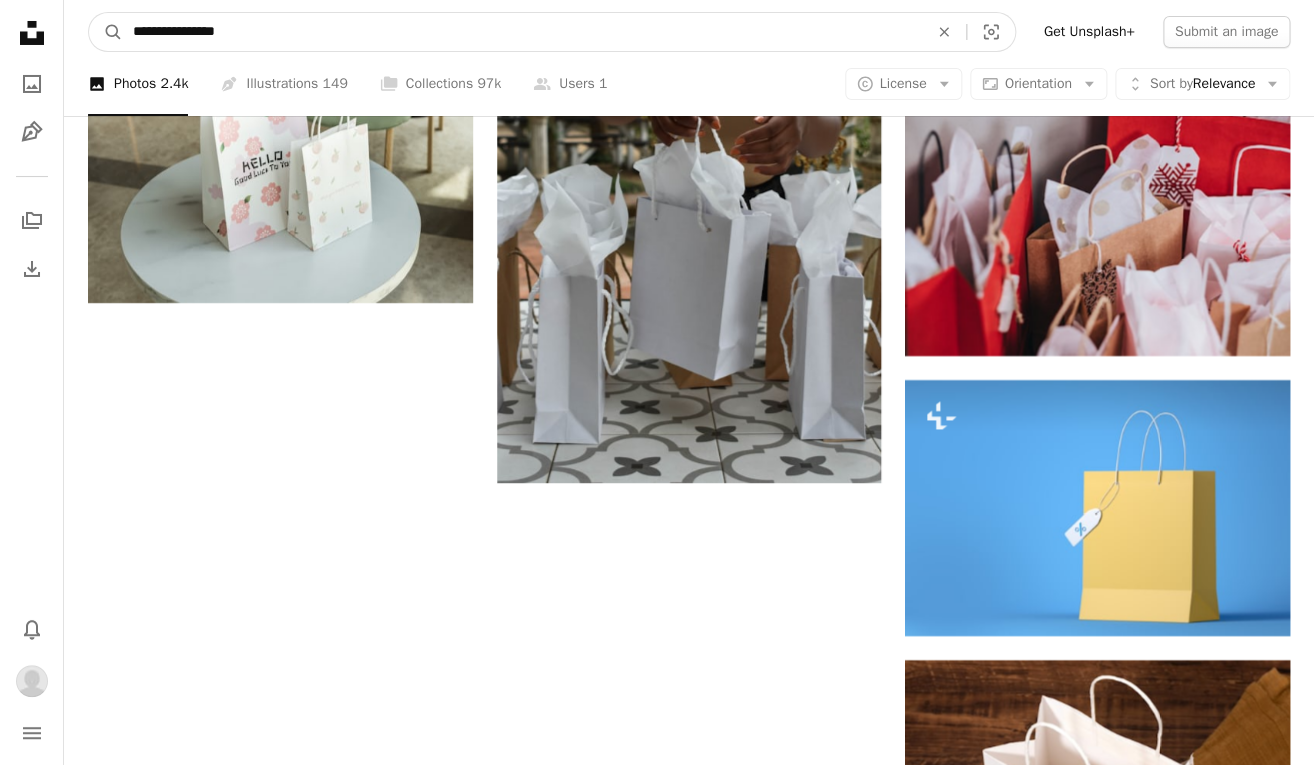 click on "A magnifying glass" at bounding box center (106, 32) 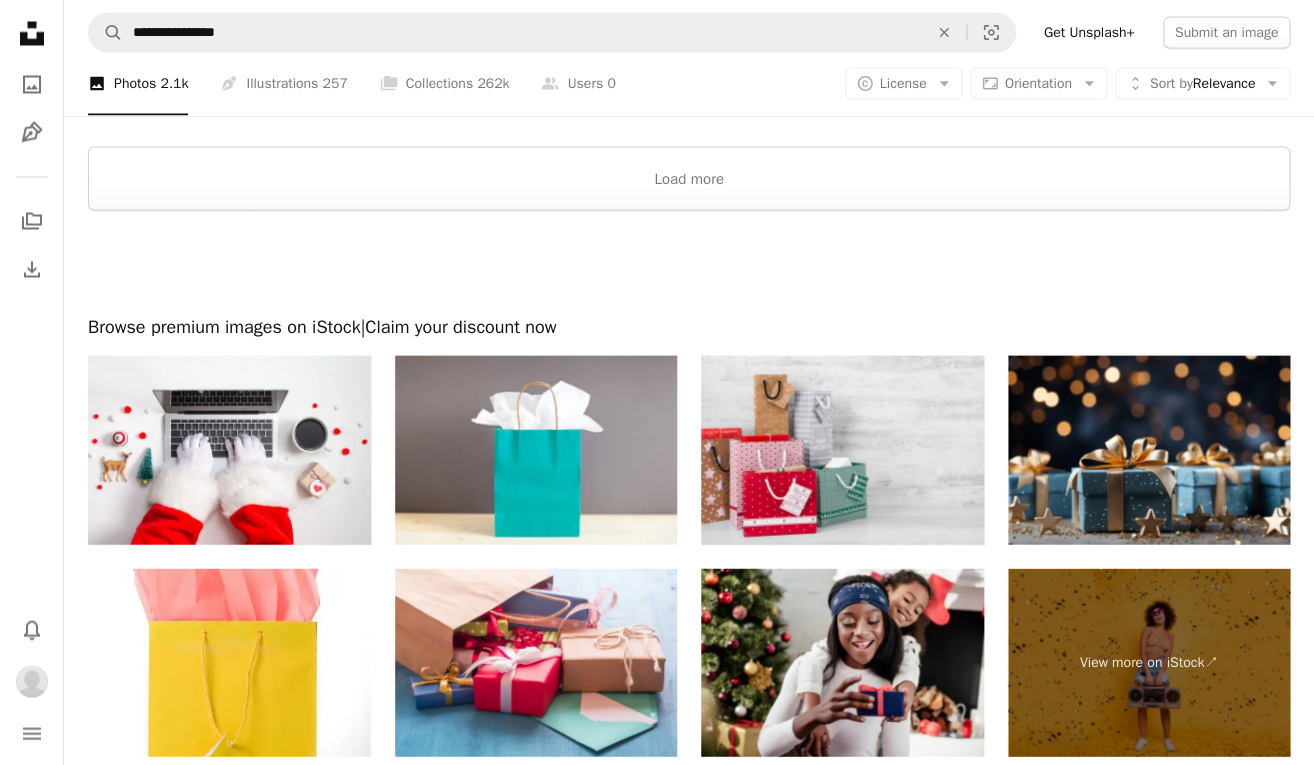 scroll, scrollTop: 3933, scrollLeft: 0, axis: vertical 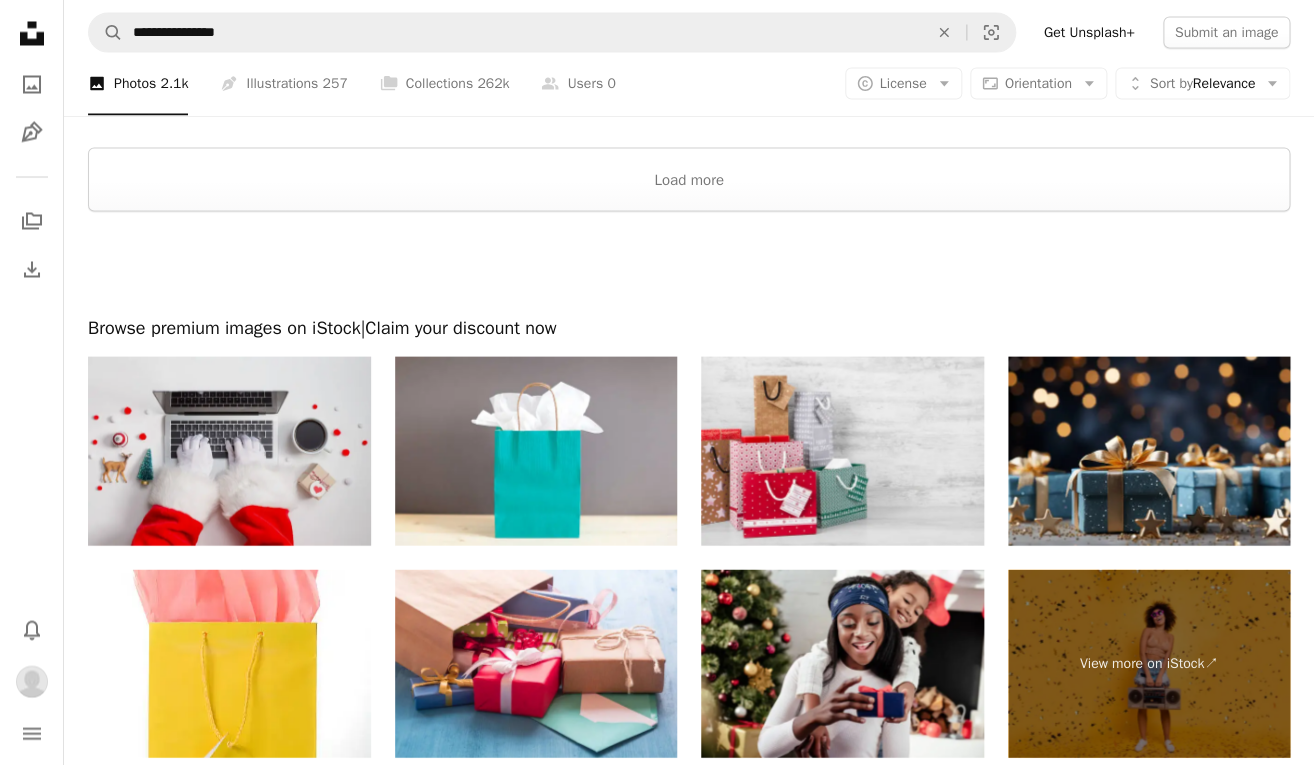 click at bounding box center (229, 450) 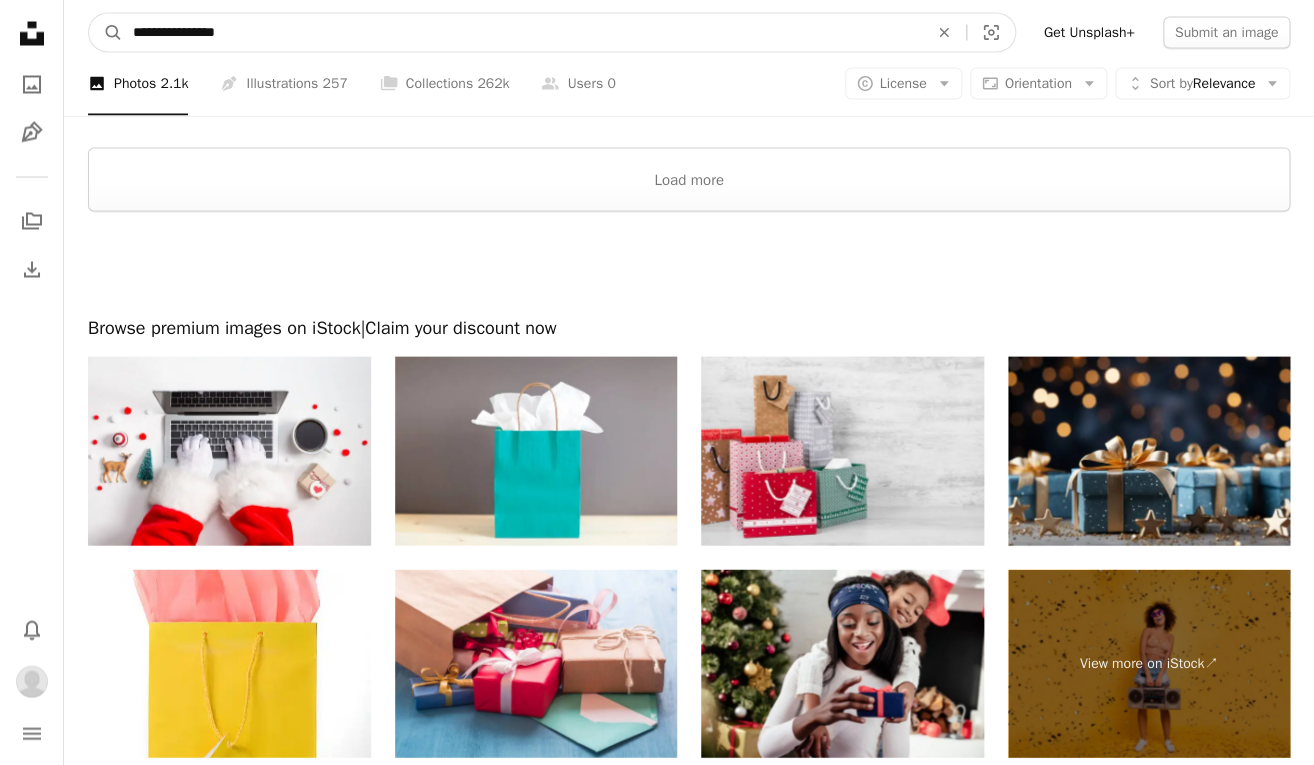 click on "**********" at bounding box center (522, 32) 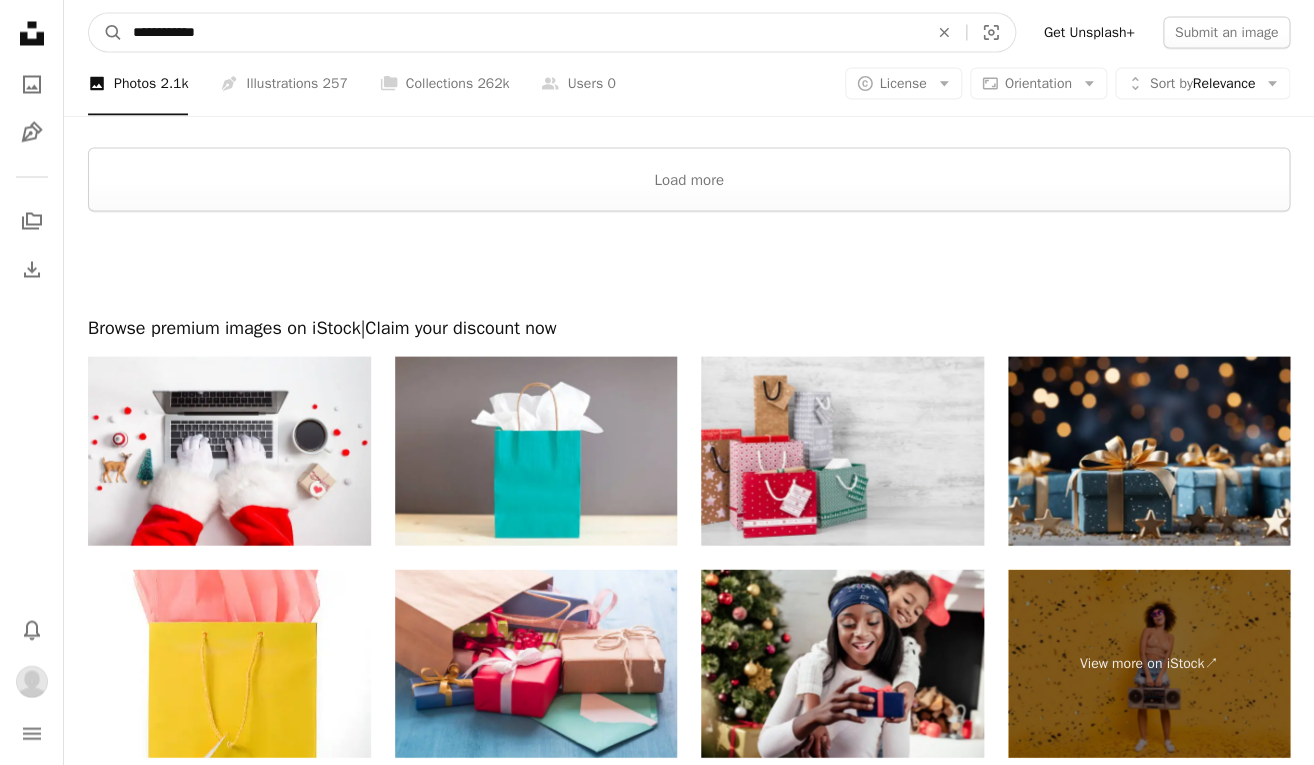 type on "**********" 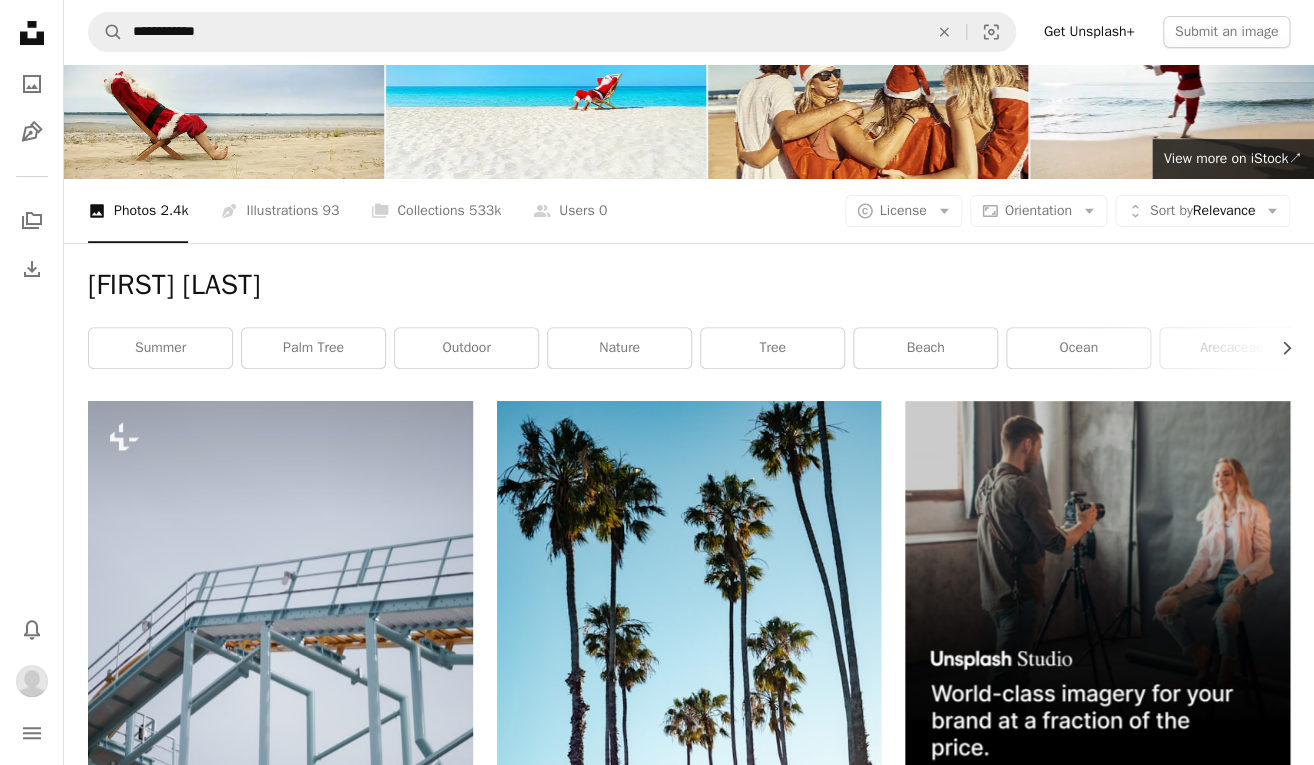 scroll, scrollTop: 0, scrollLeft: 0, axis: both 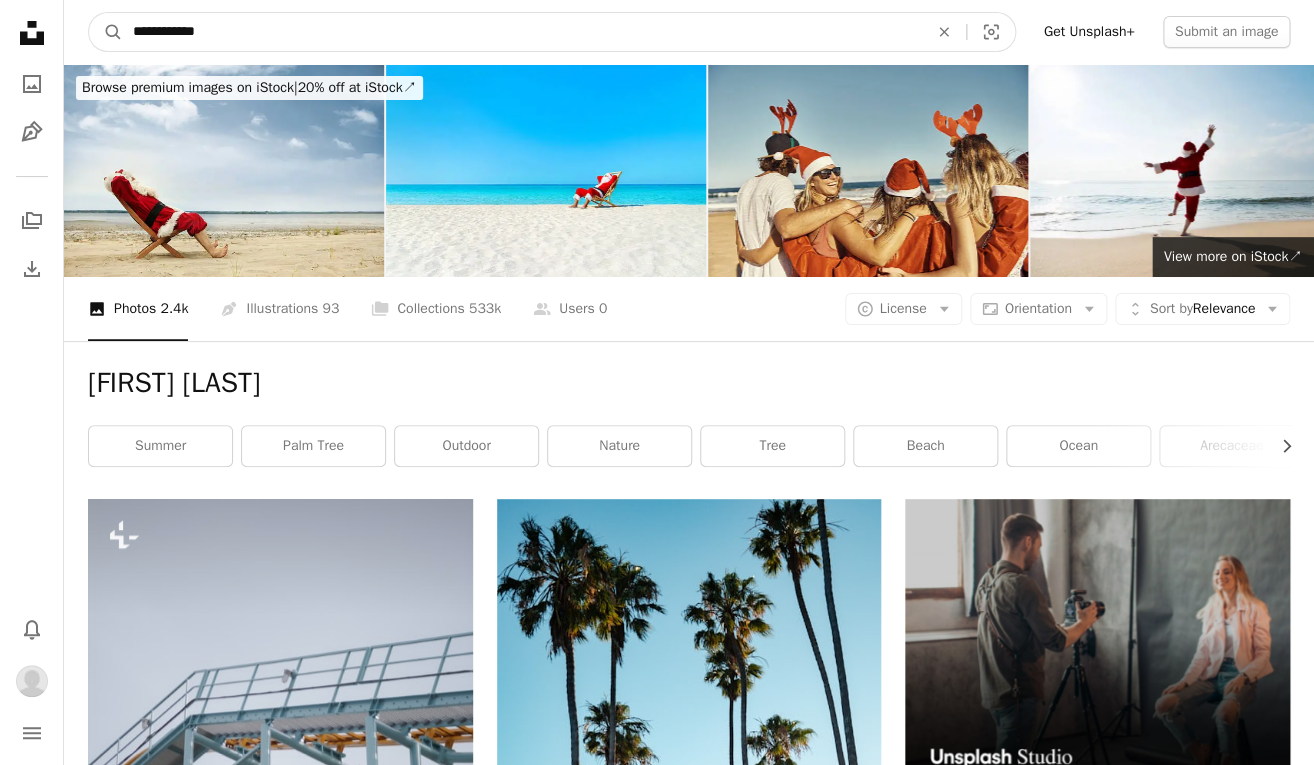 click on "**********" at bounding box center [522, 32] 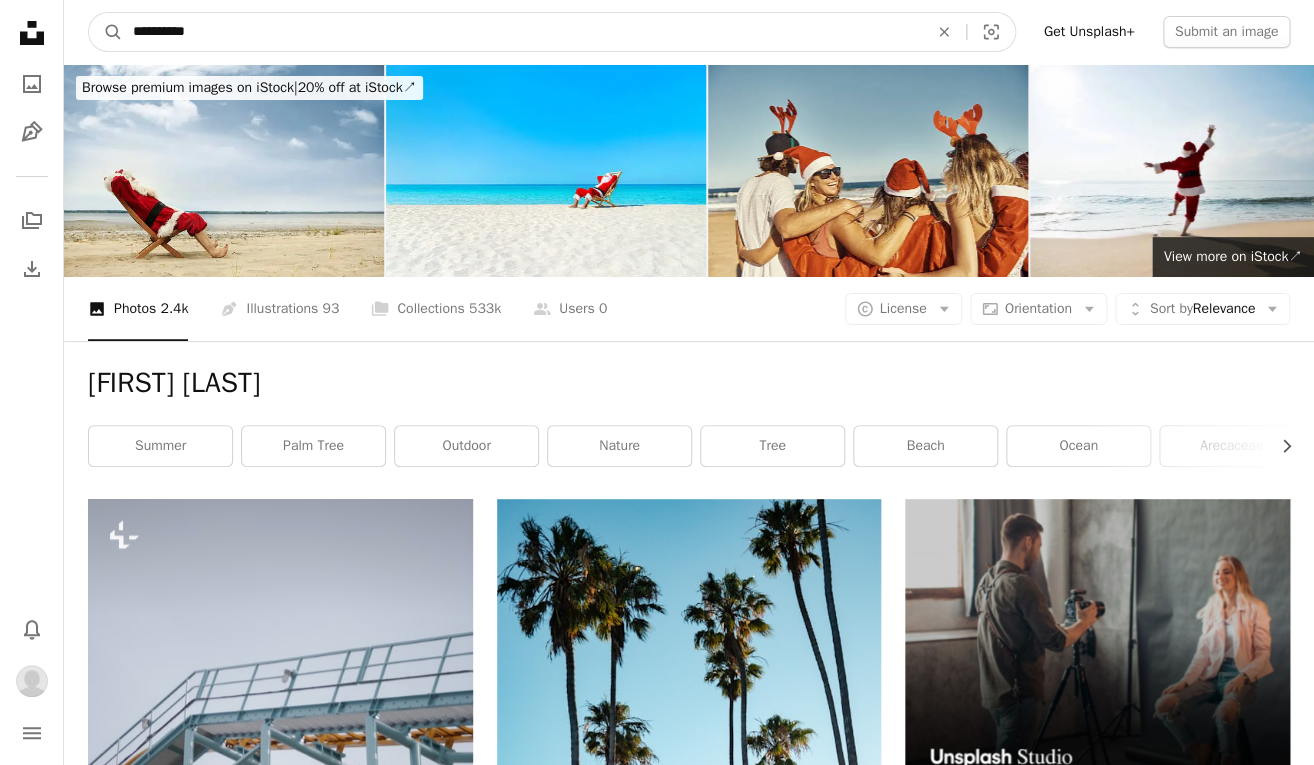 type on "**********" 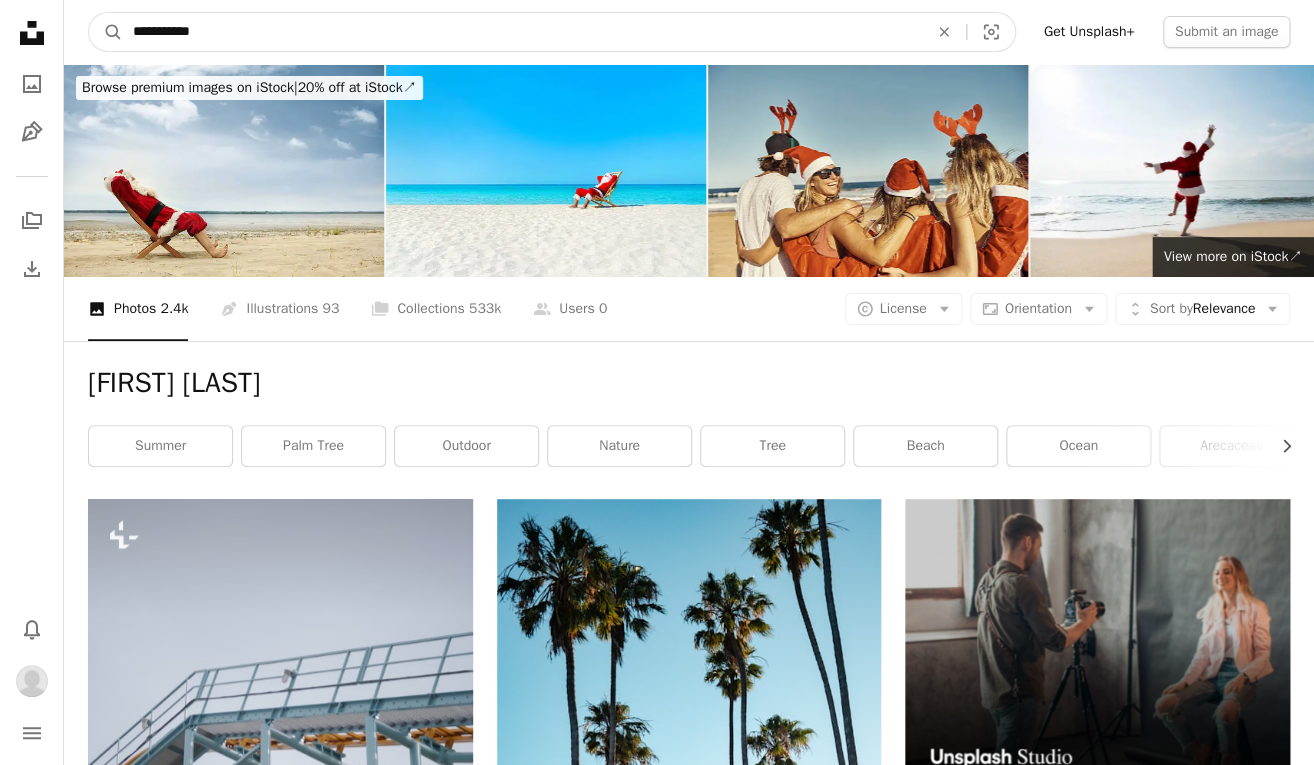 click on "A magnifying glass" at bounding box center [106, 32] 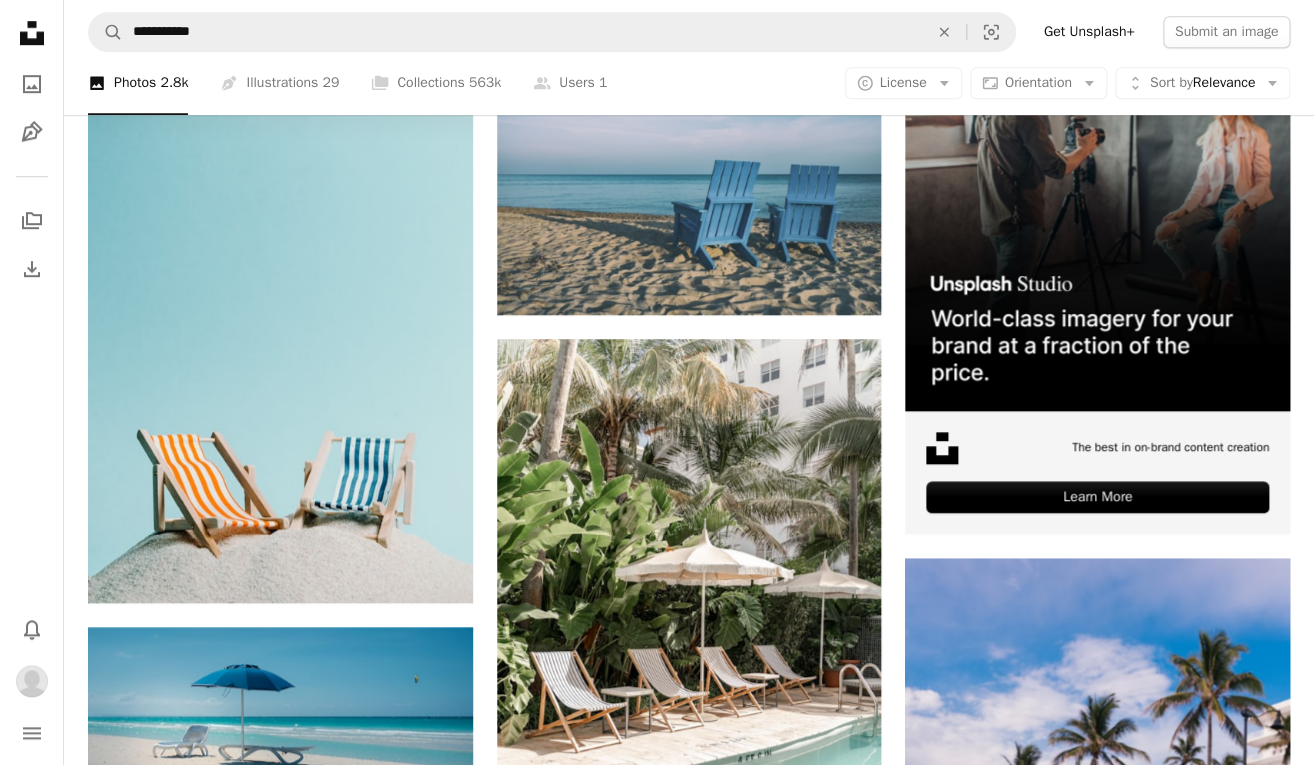 scroll, scrollTop: 587, scrollLeft: 0, axis: vertical 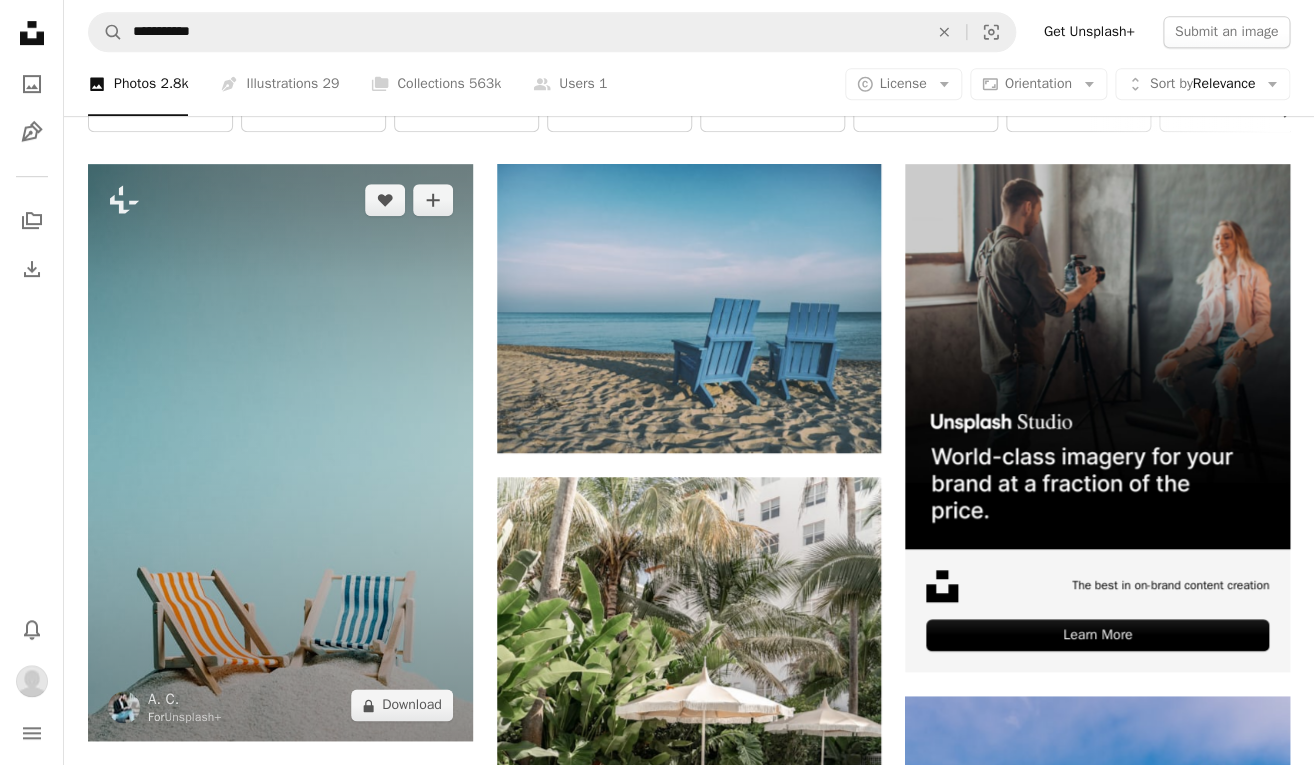 click at bounding box center (280, 452) 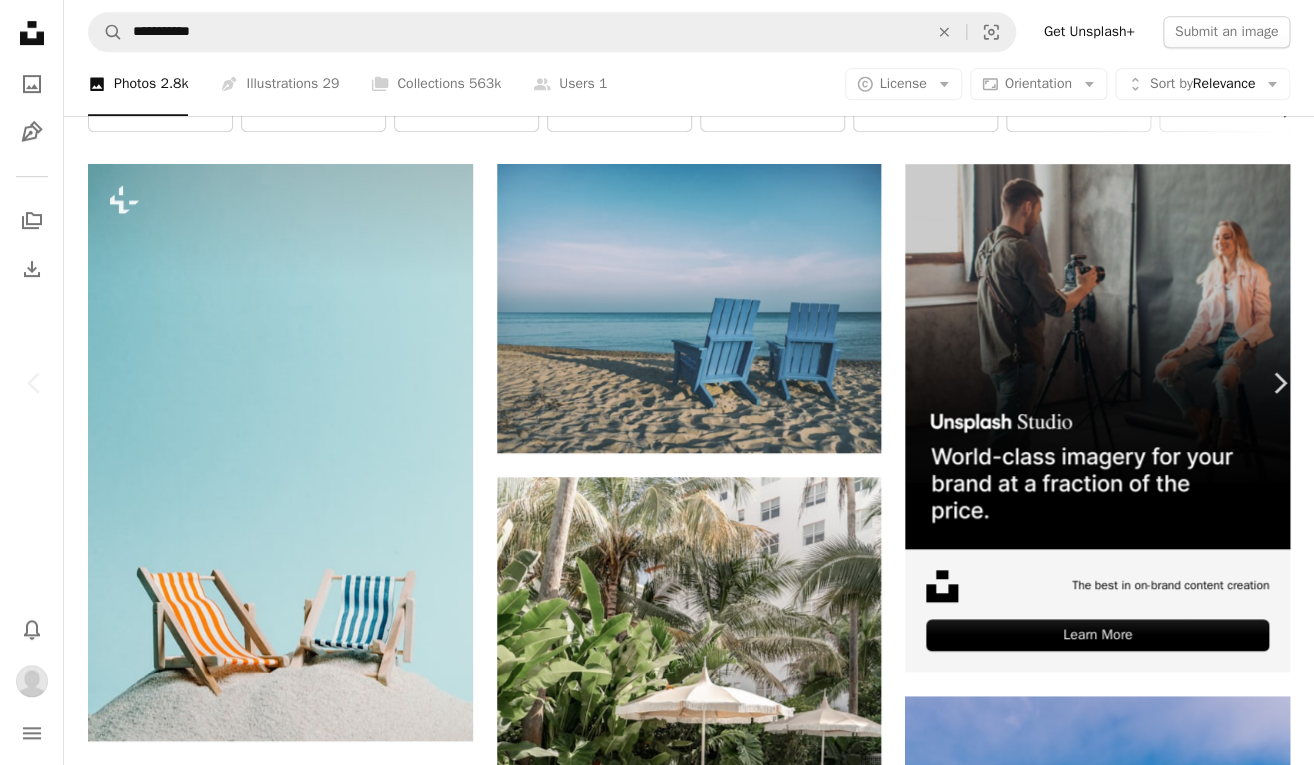 click on "A lock Download" at bounding box center (1153, 4487) 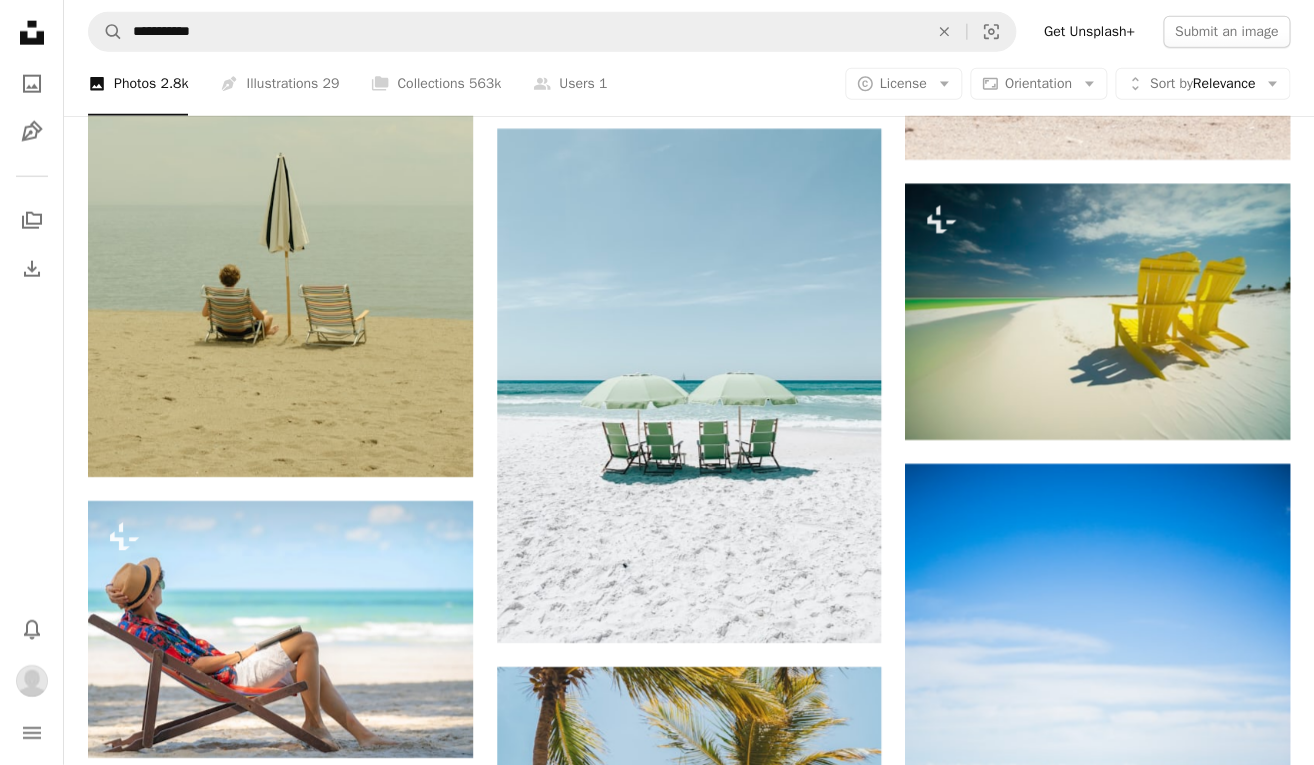 scroll, scrollTop: 1763, scrollLeft: 0, axis: vertical 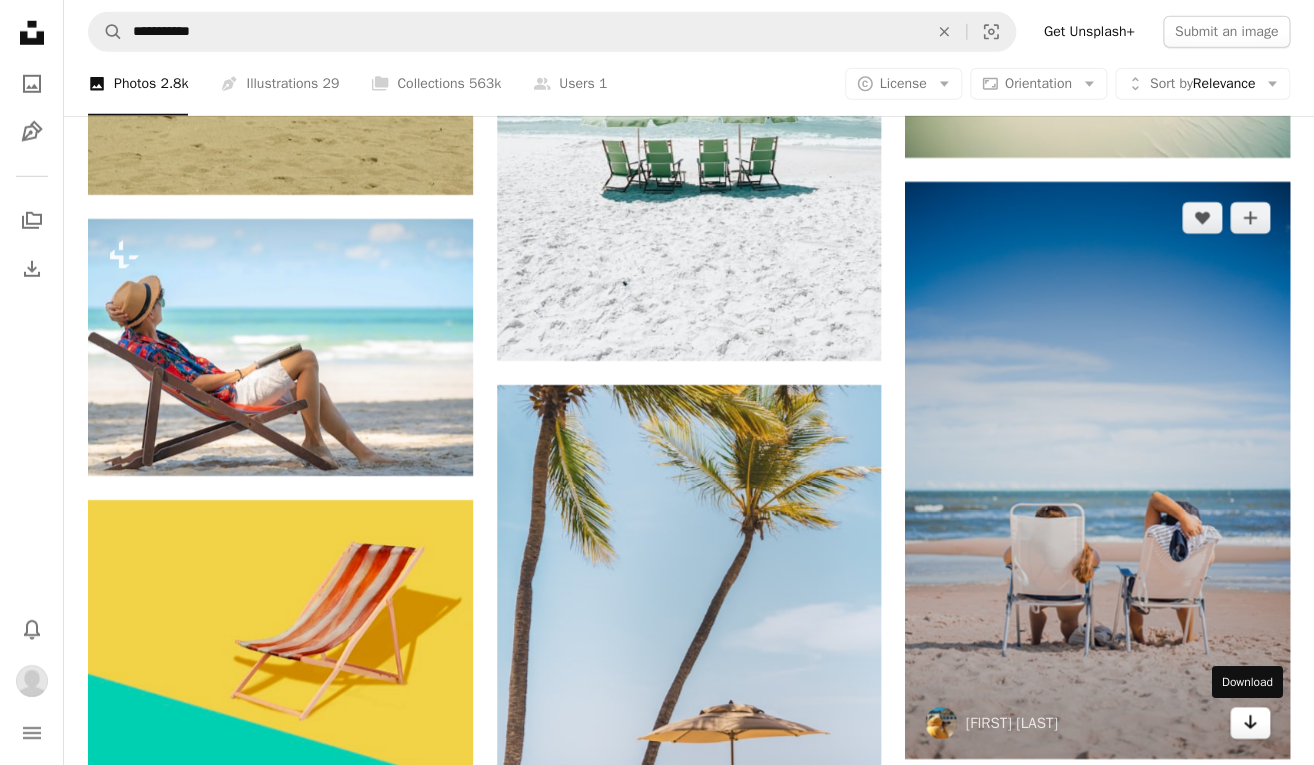 click on "Arrow pointing down" 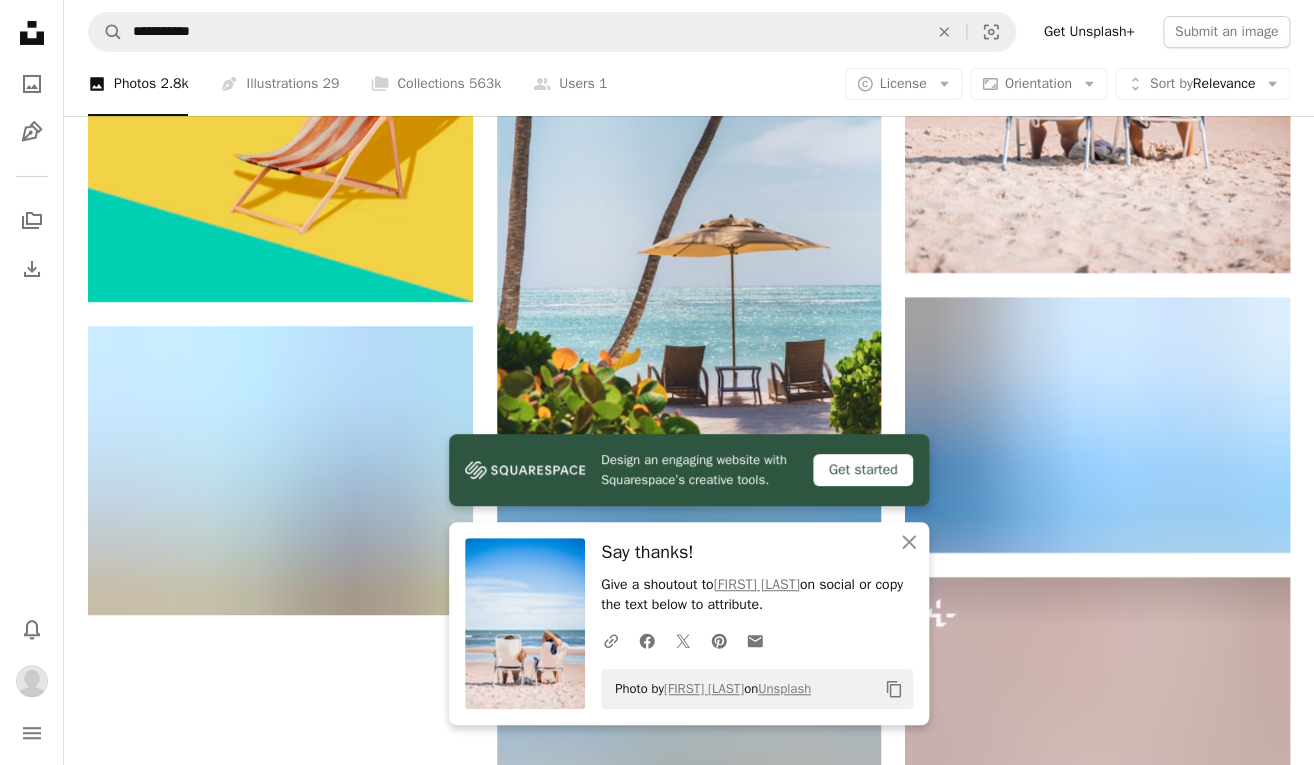 scroll, scrollTop: 2535, scrollLeft: 0, axis: vertical 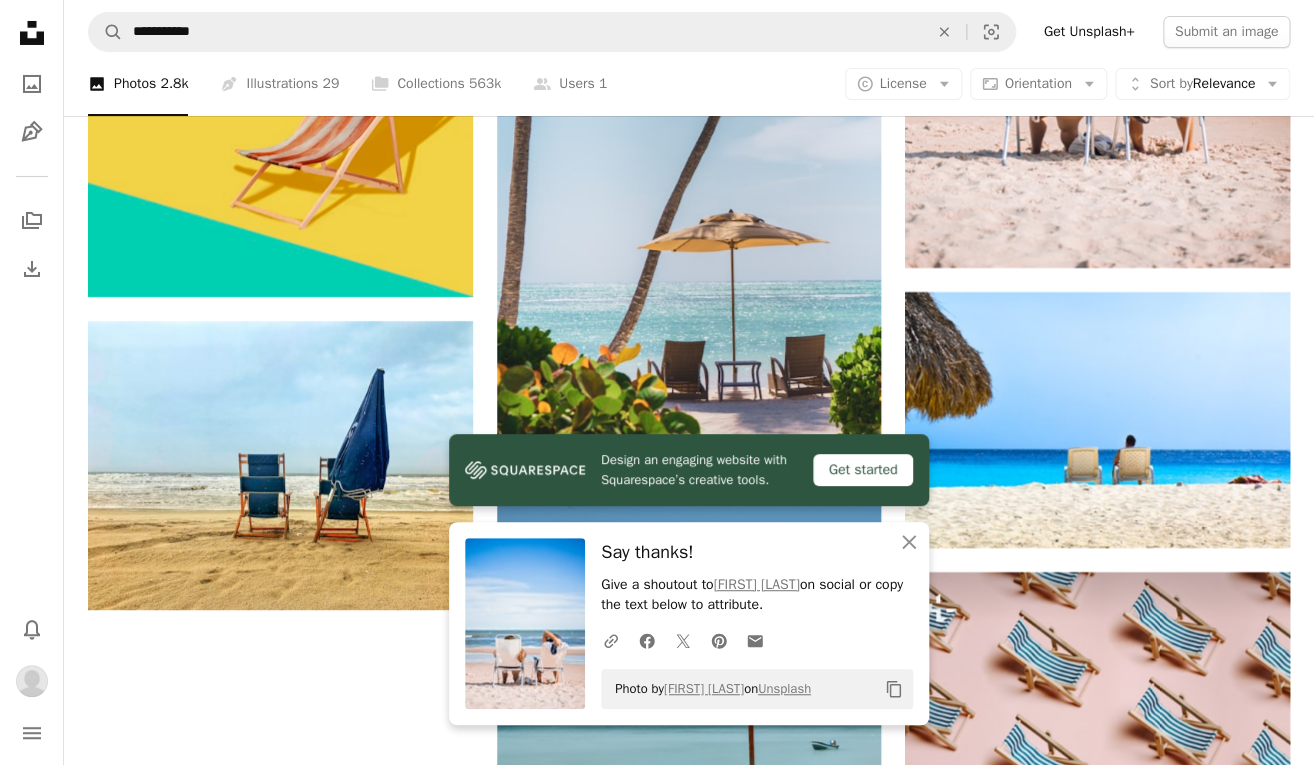 click on "Unsplash logo Unsplash Home A photo Pen Tool A stack of folders Download Bell navigation menu" at bounding box center [32, 382] 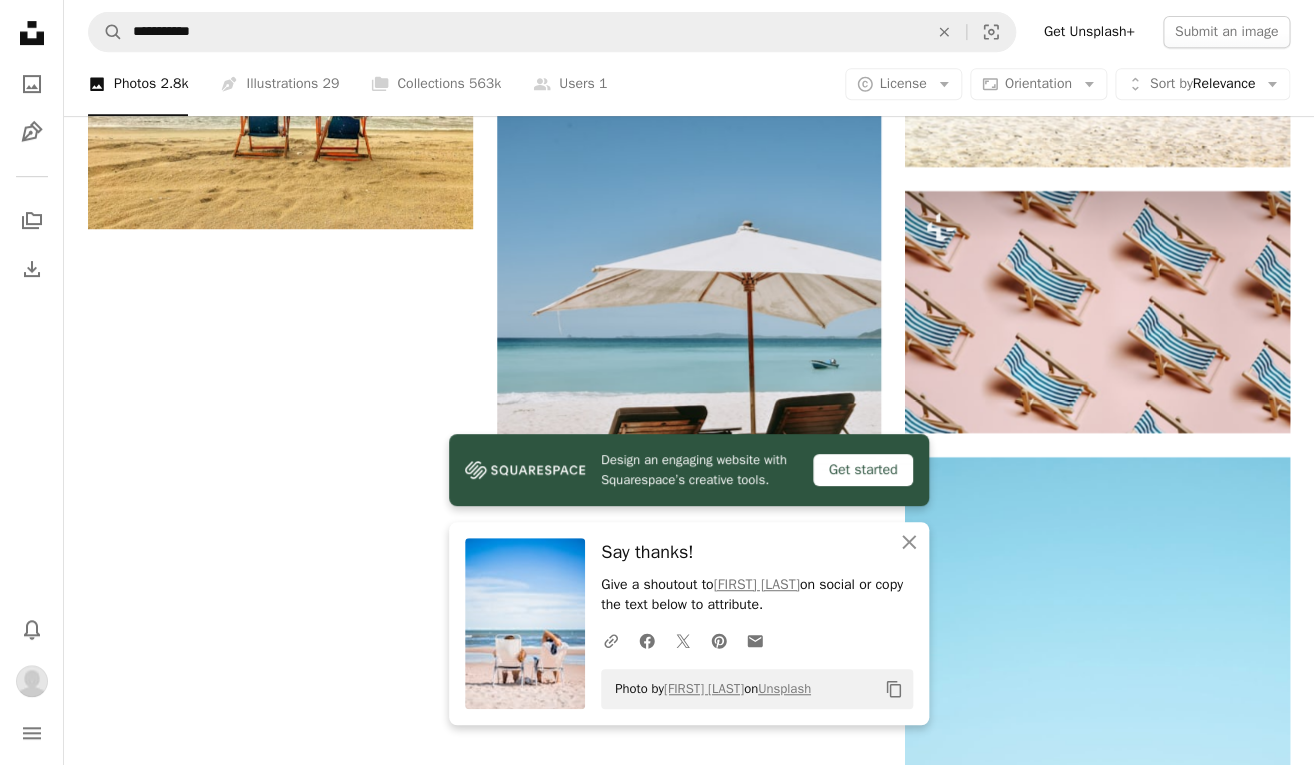 scroll, scrollTop: 2974, scrollLeft: 0, axis: vertical 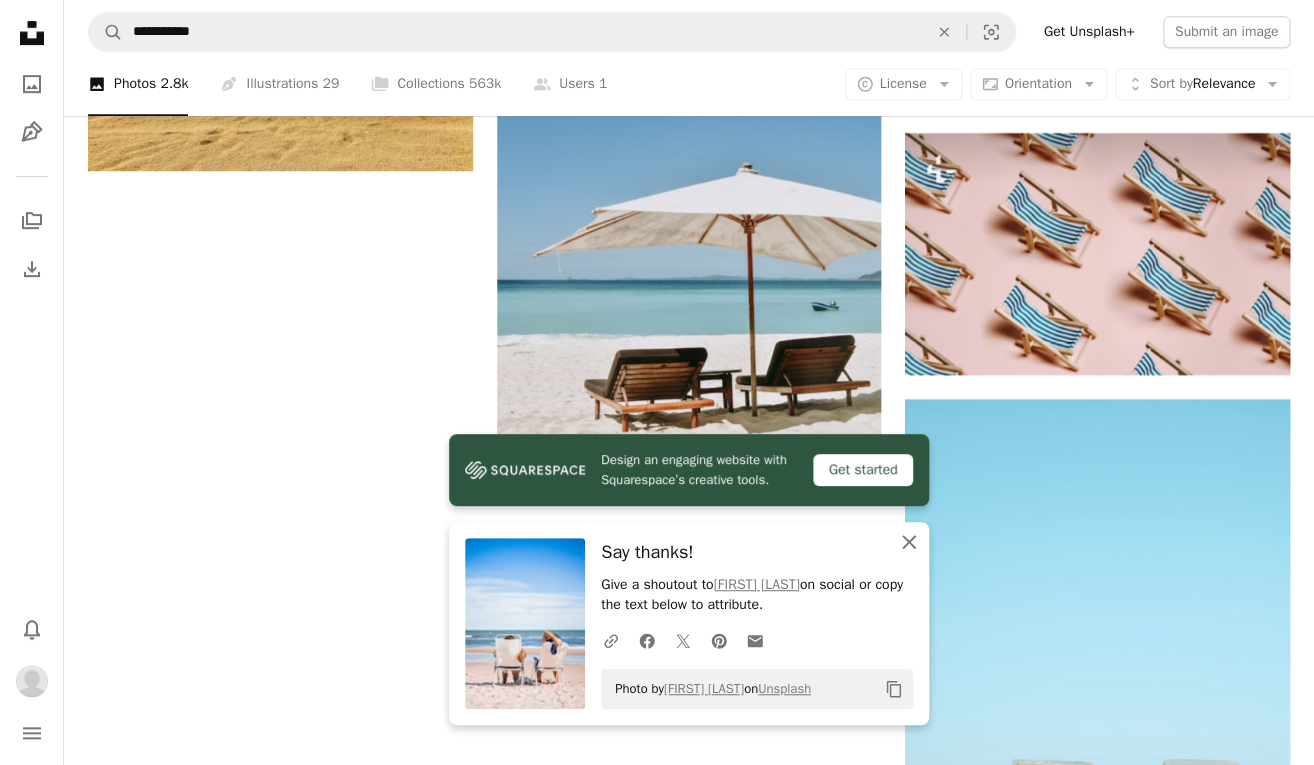 click on "An X shape" 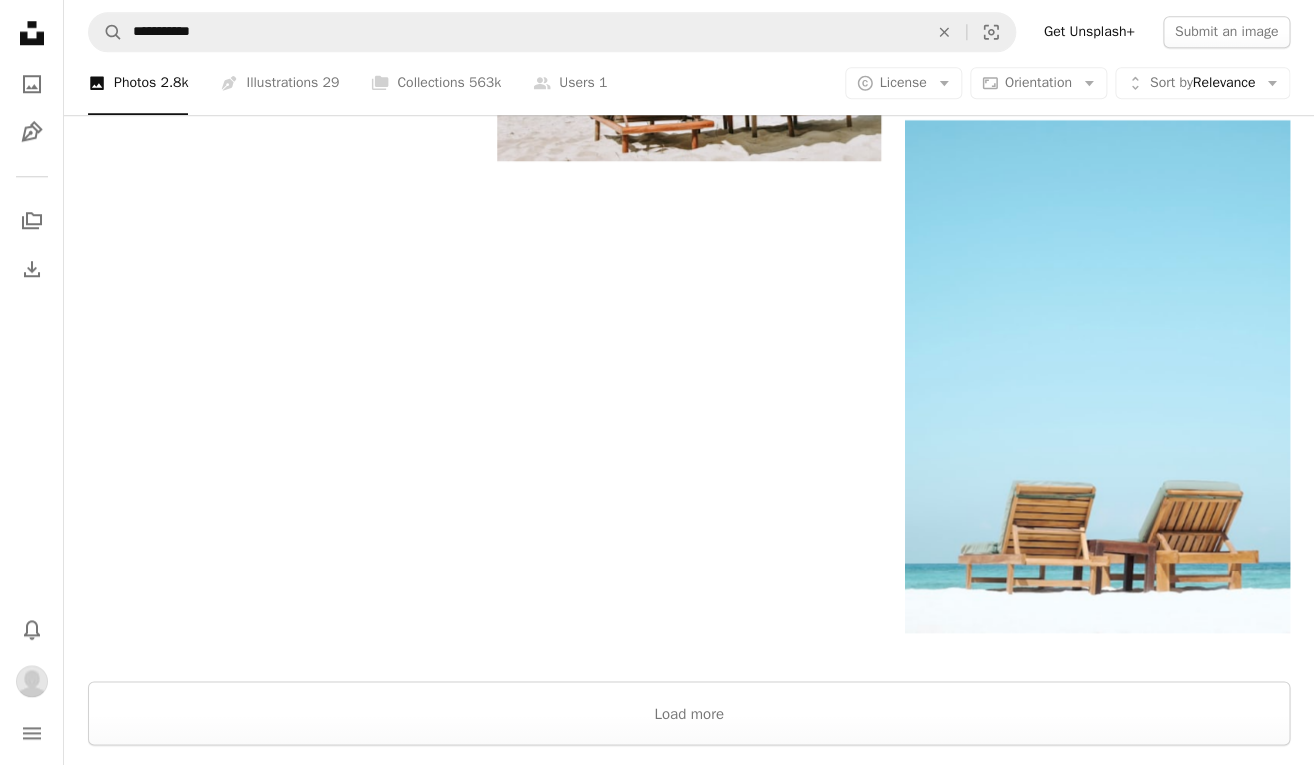 scroll, scrollTop: 3256, scrollLeft: 0, axis: vertical 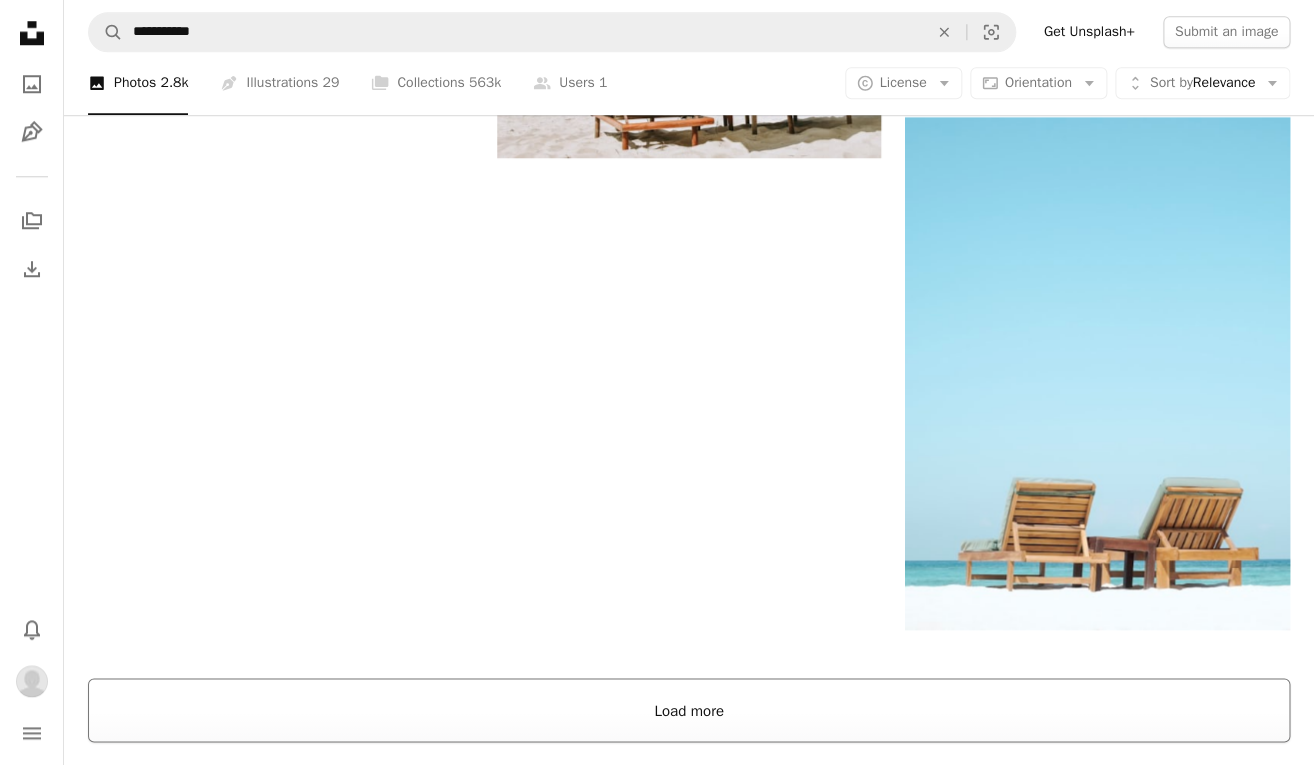 click on "Load more" at bounding box center [689, 710] 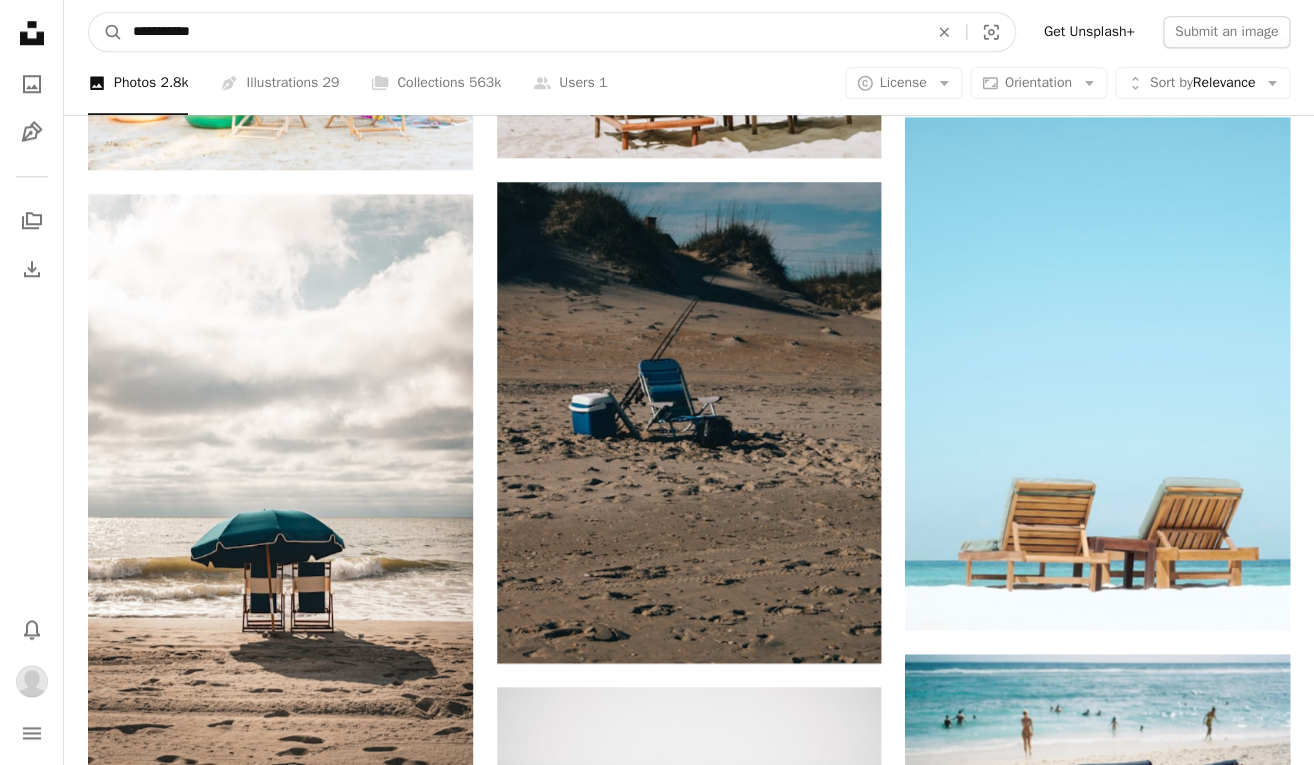 click on "**********" at bounding box center [522, 32] 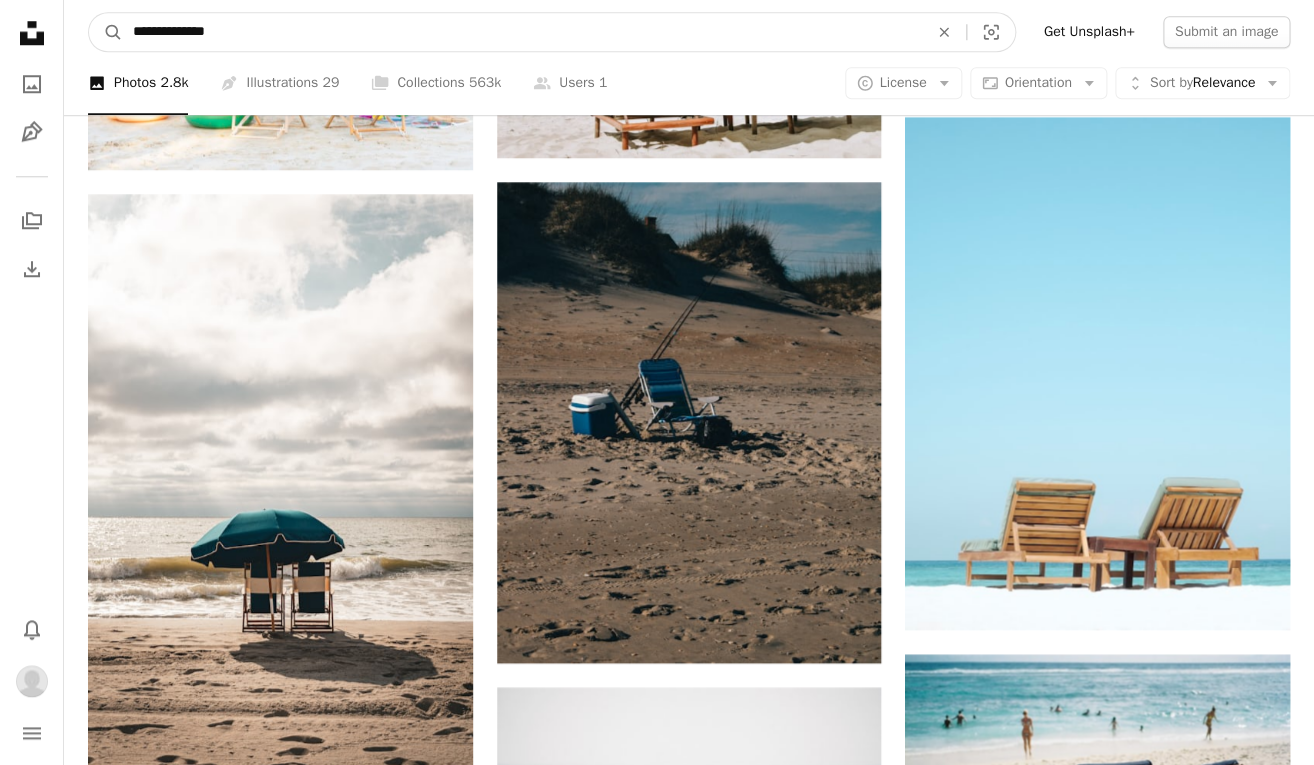 type on "**********" 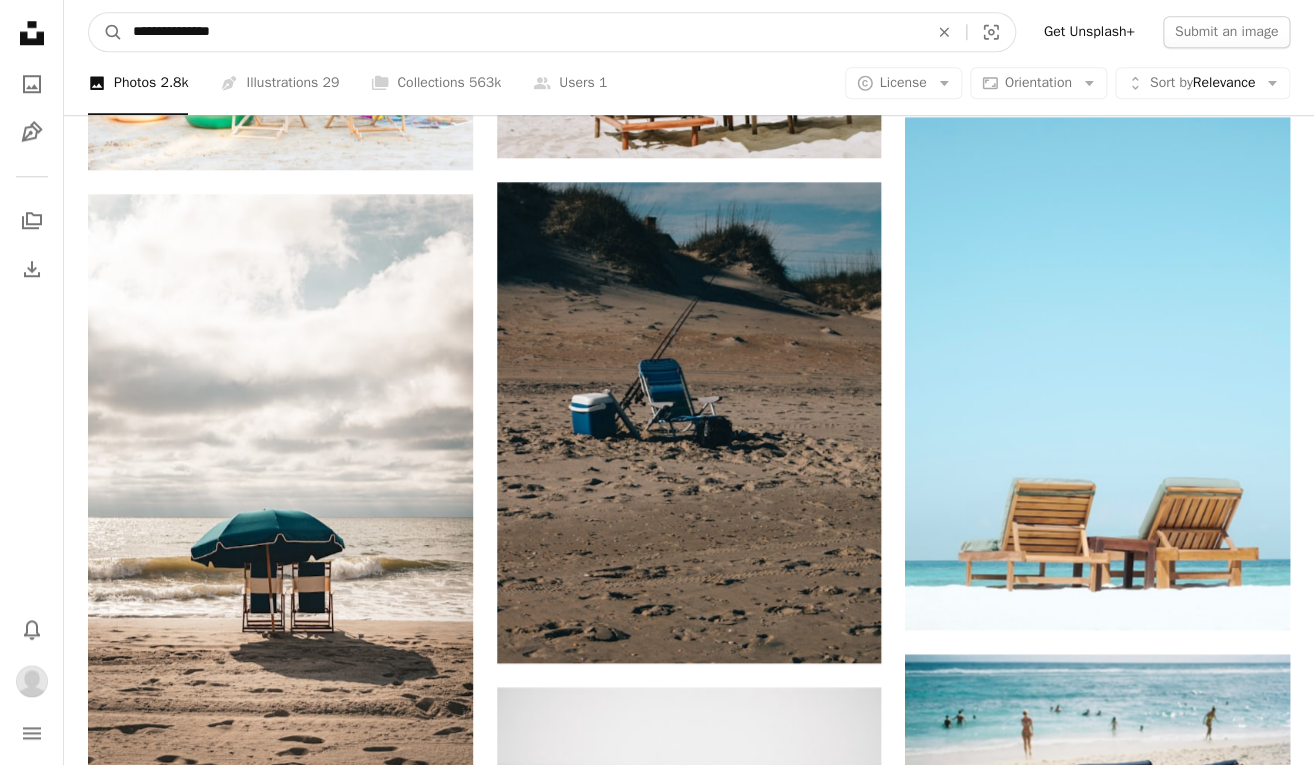 click on "A magnifying glass" at bounding box center (106, 32) 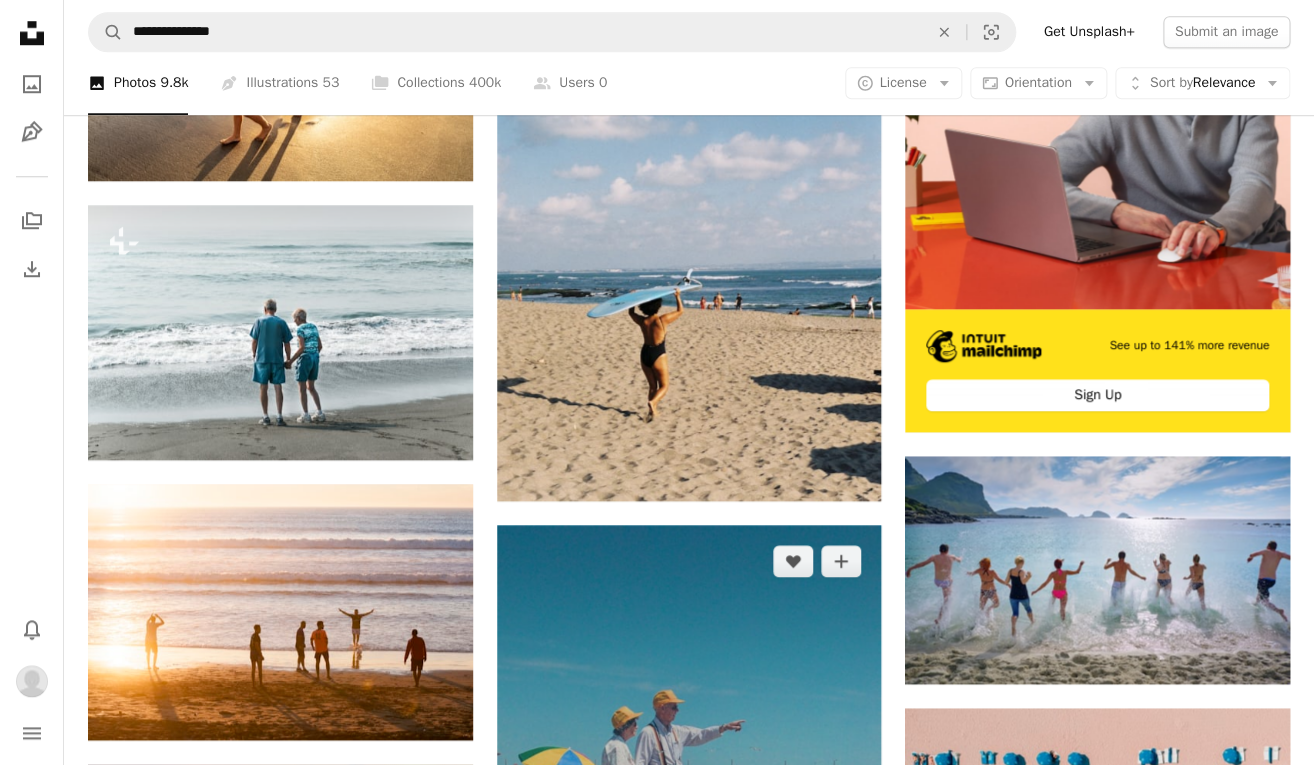 scroll, scrollTop: 445, scrollLeft: 0, axis: vertical 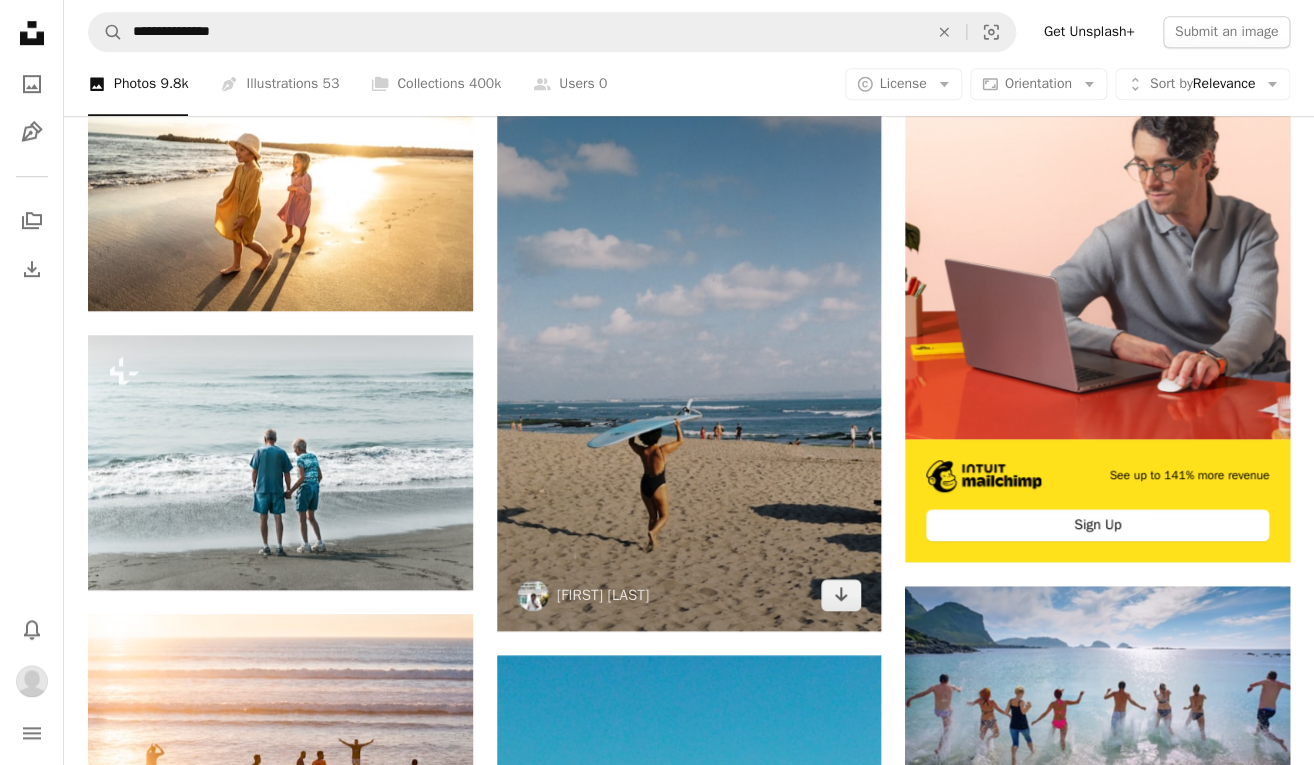 click at bounding box center (689, 342) 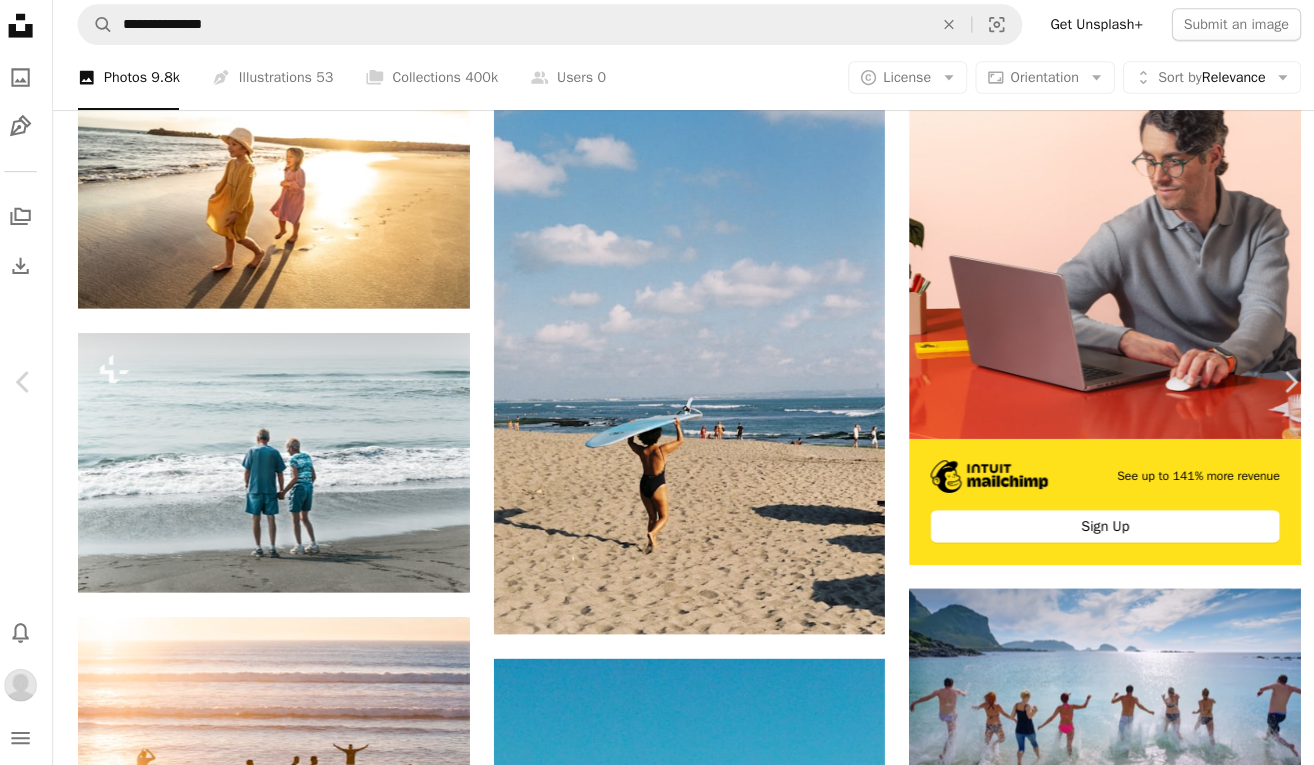 click on "An X shape" at bounding box center [20, 20] 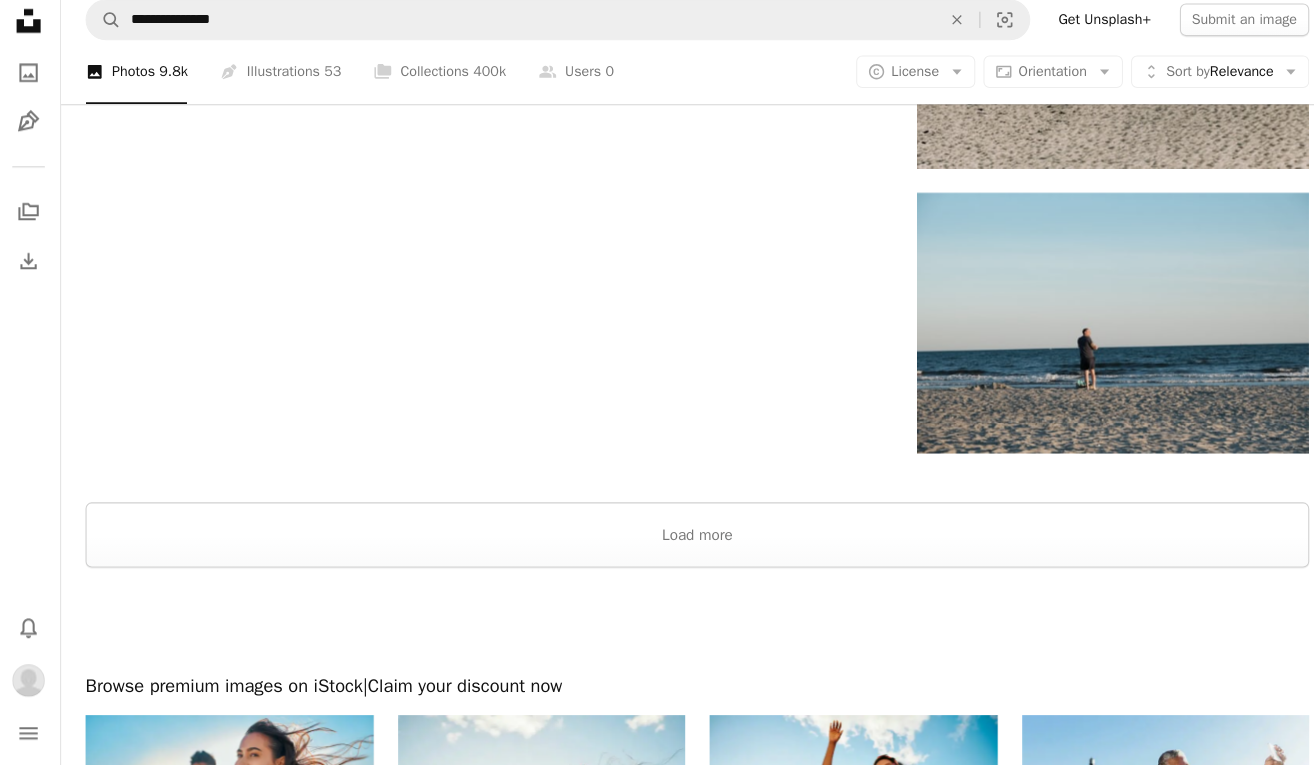 scroll, scrollTop: 3360, scrollLeft: 0, axis: vertical 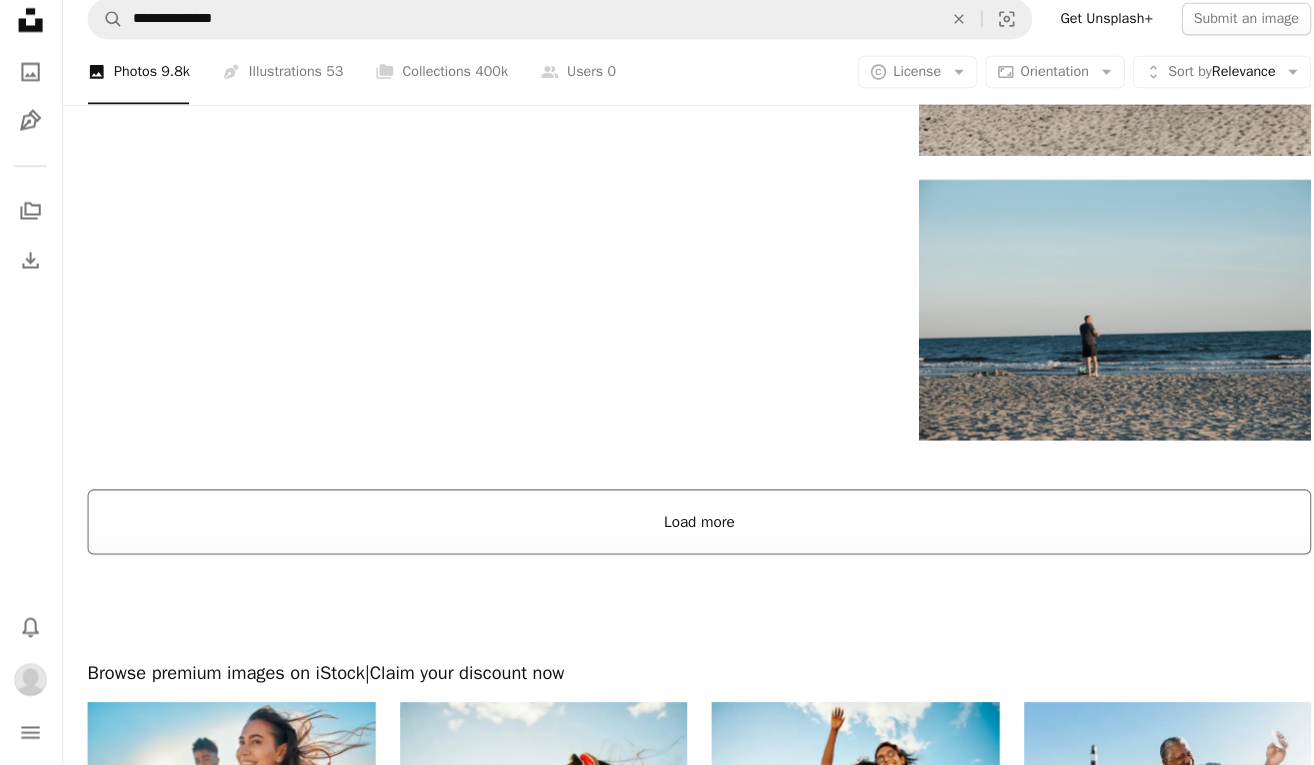 click on "Load more" at bounding box center [689, 526] 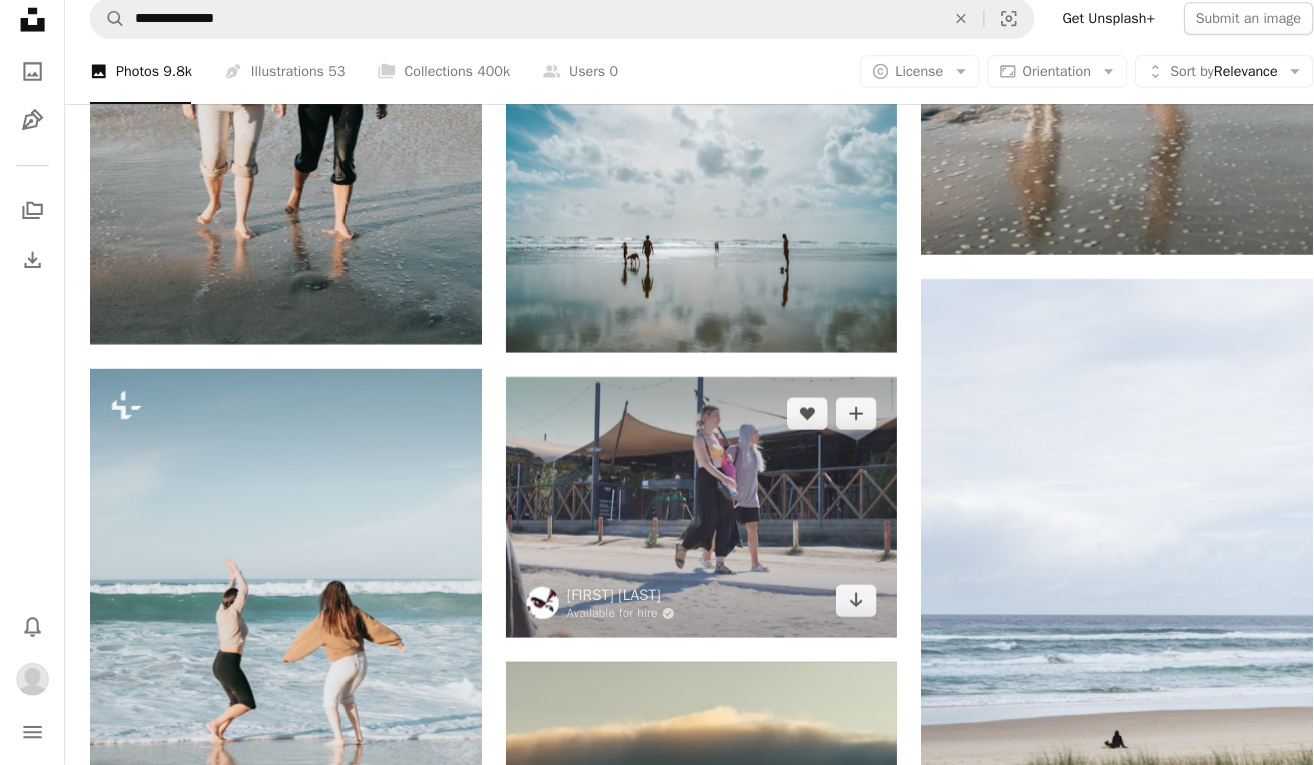 scroll, scrollTop: 20685, scrollLeft: 0, axis: vertical 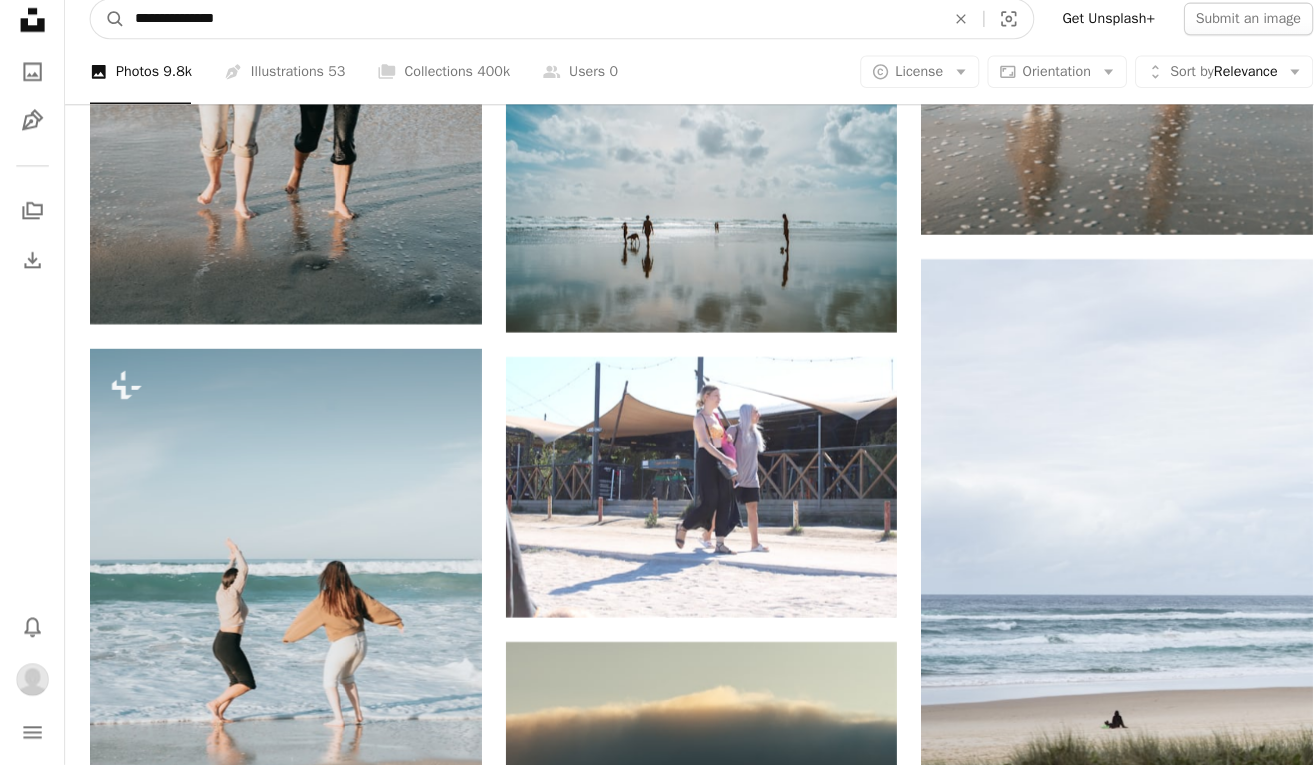 drag, startPoint x: 273, startPoint y: 40, endPoint x: 108, endPoint y: 33, distance: 165.14842 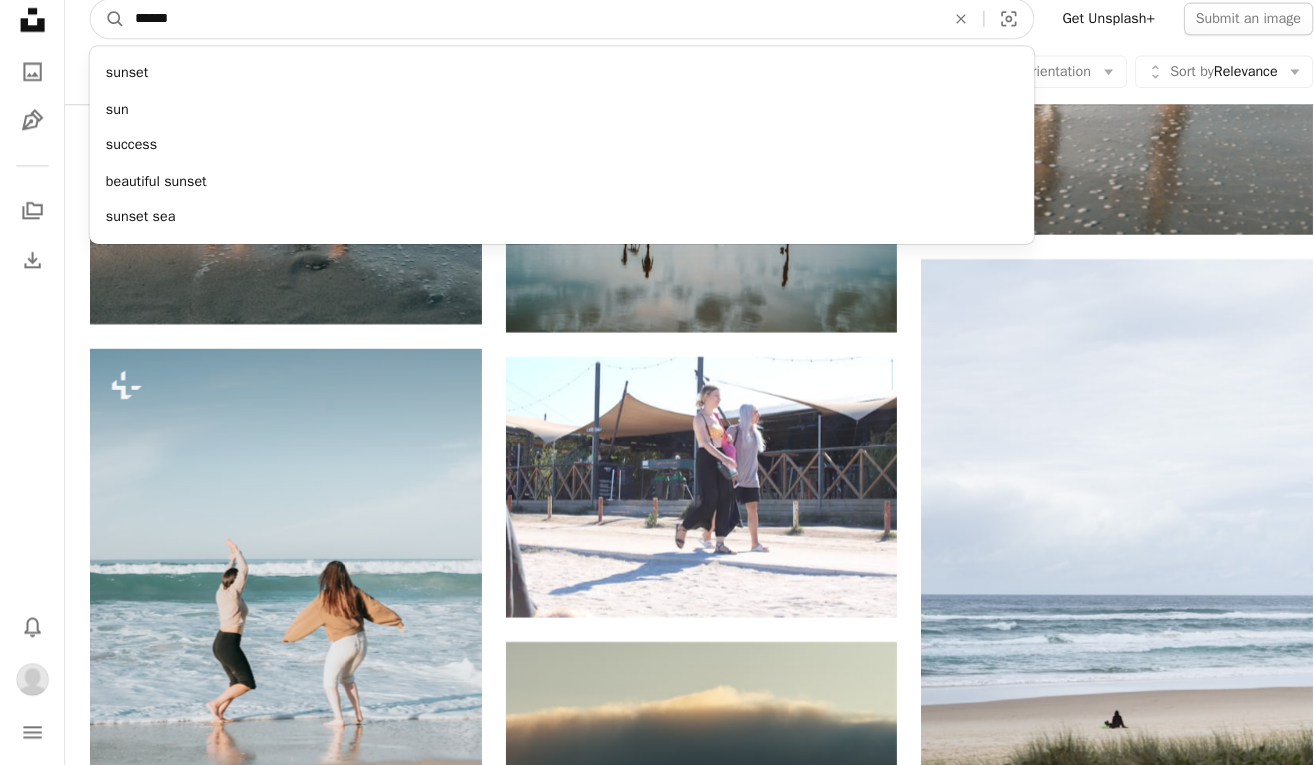 type on "******" 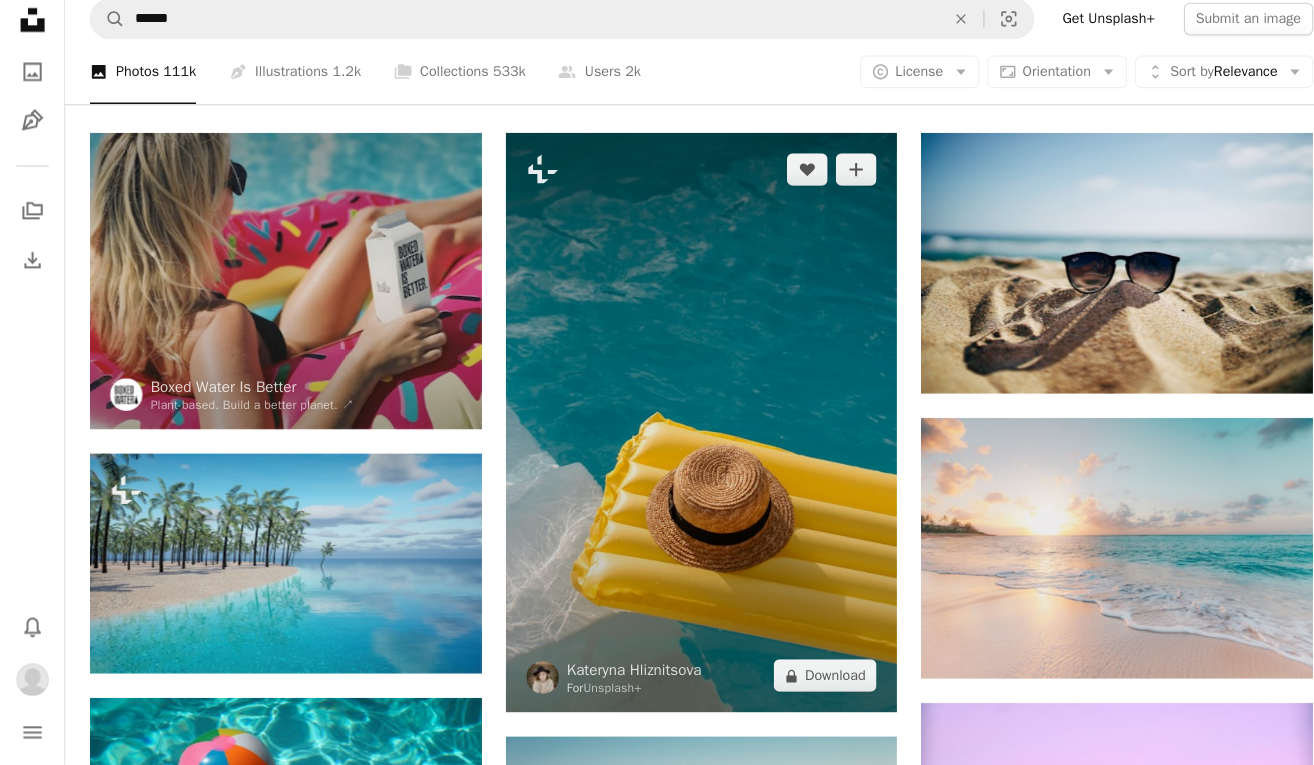 scroll, scrollTop: 131, scrollLeft: 0, axis: vertical 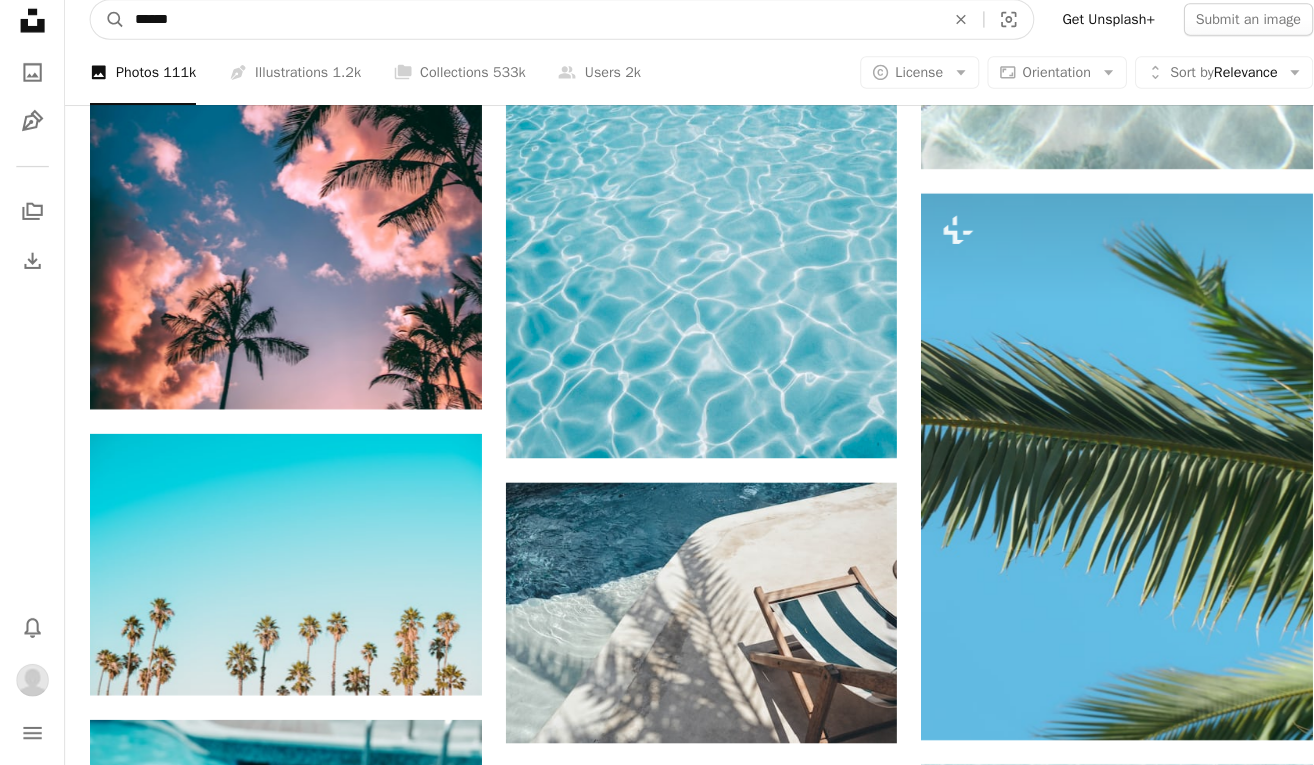 click on "******" at bounding box center [522, 32] 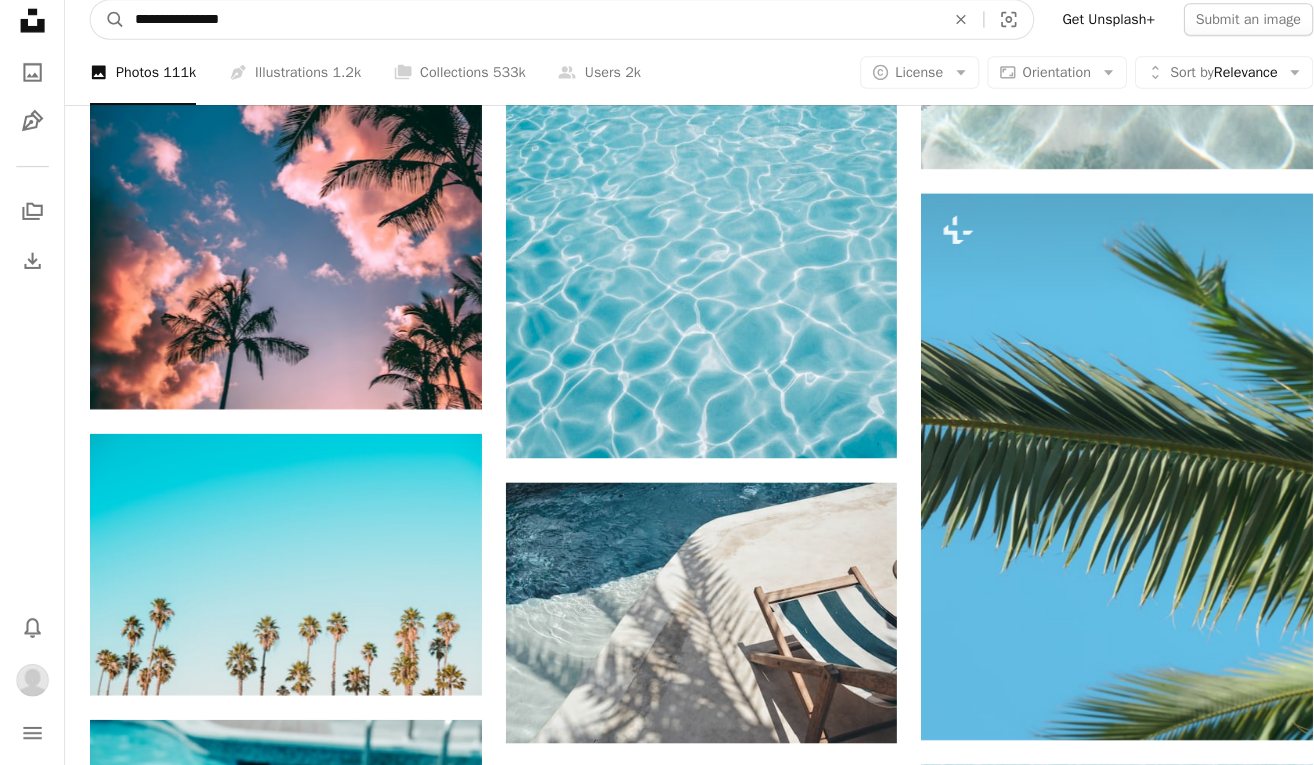type on "**********" 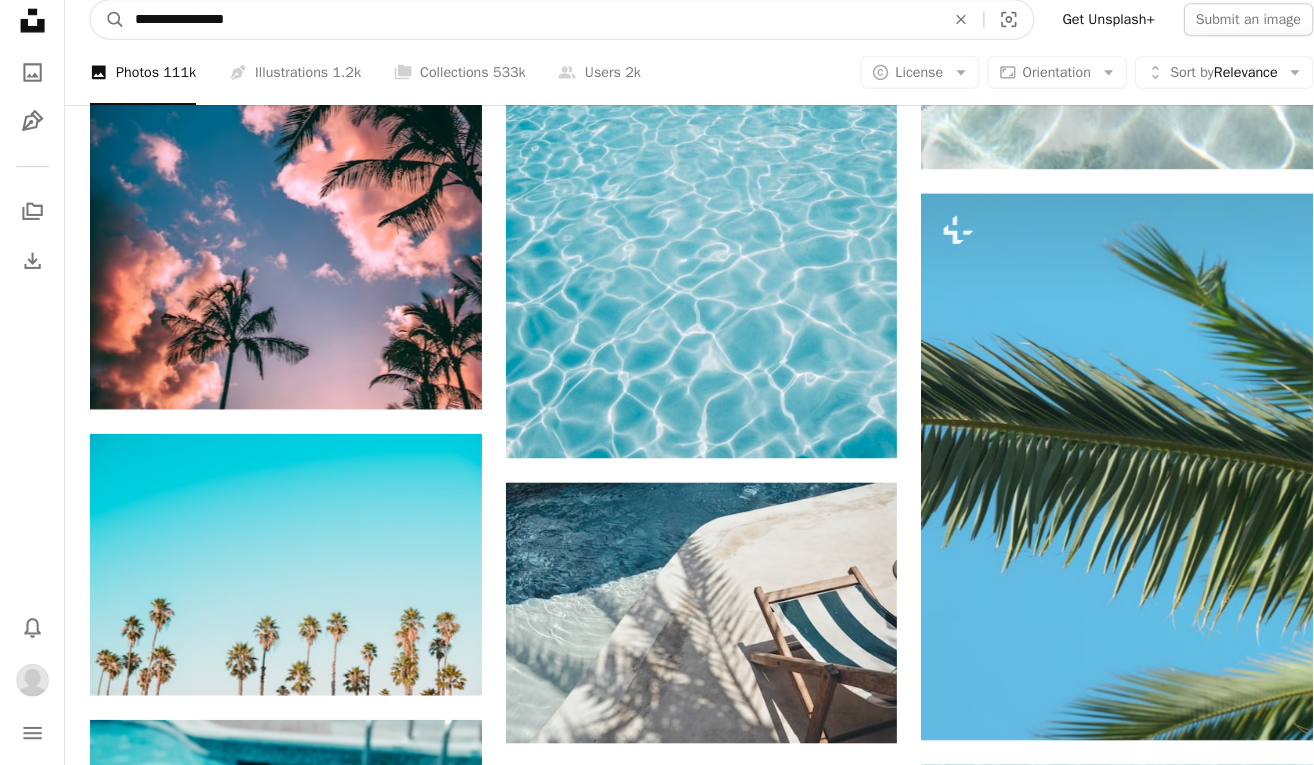 click on "A magnifying glass" at bounding box center [106, 32] 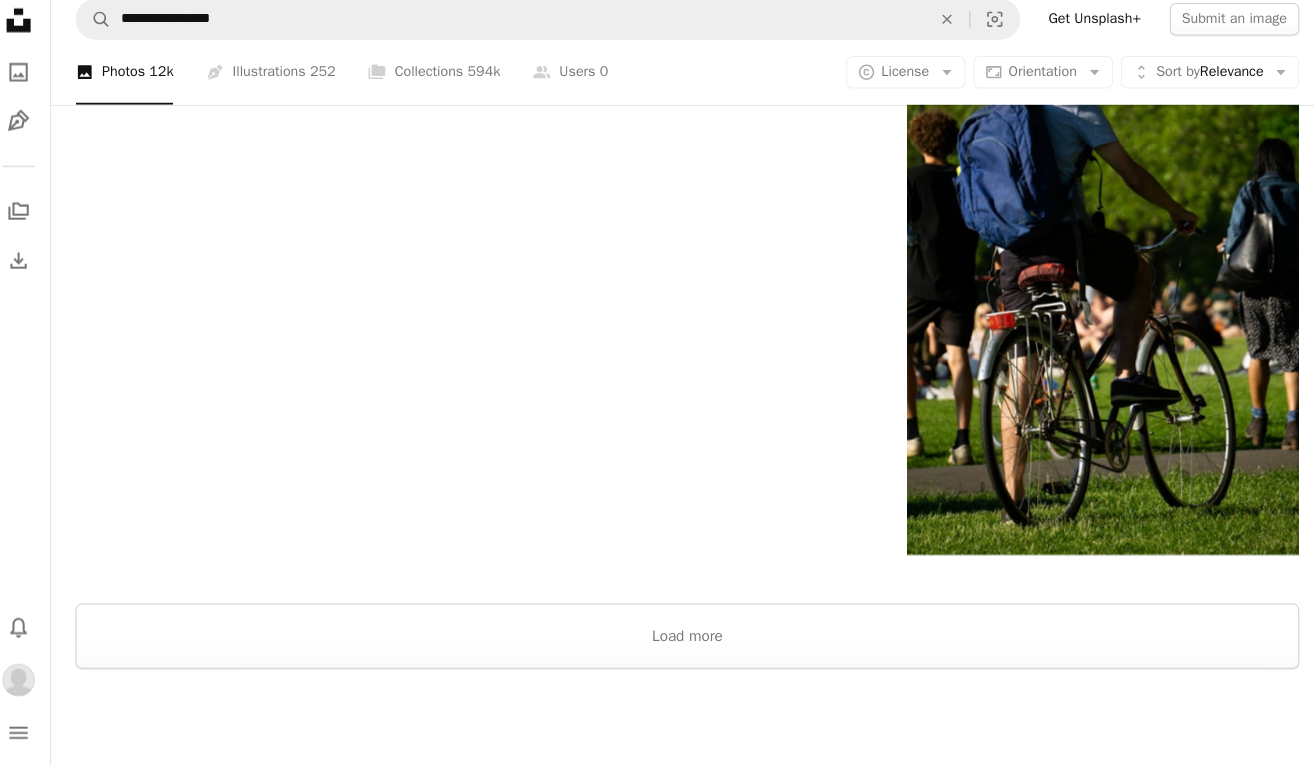 scroll, scrollTop: 3374, scrollLeft: 0, axis: vertical 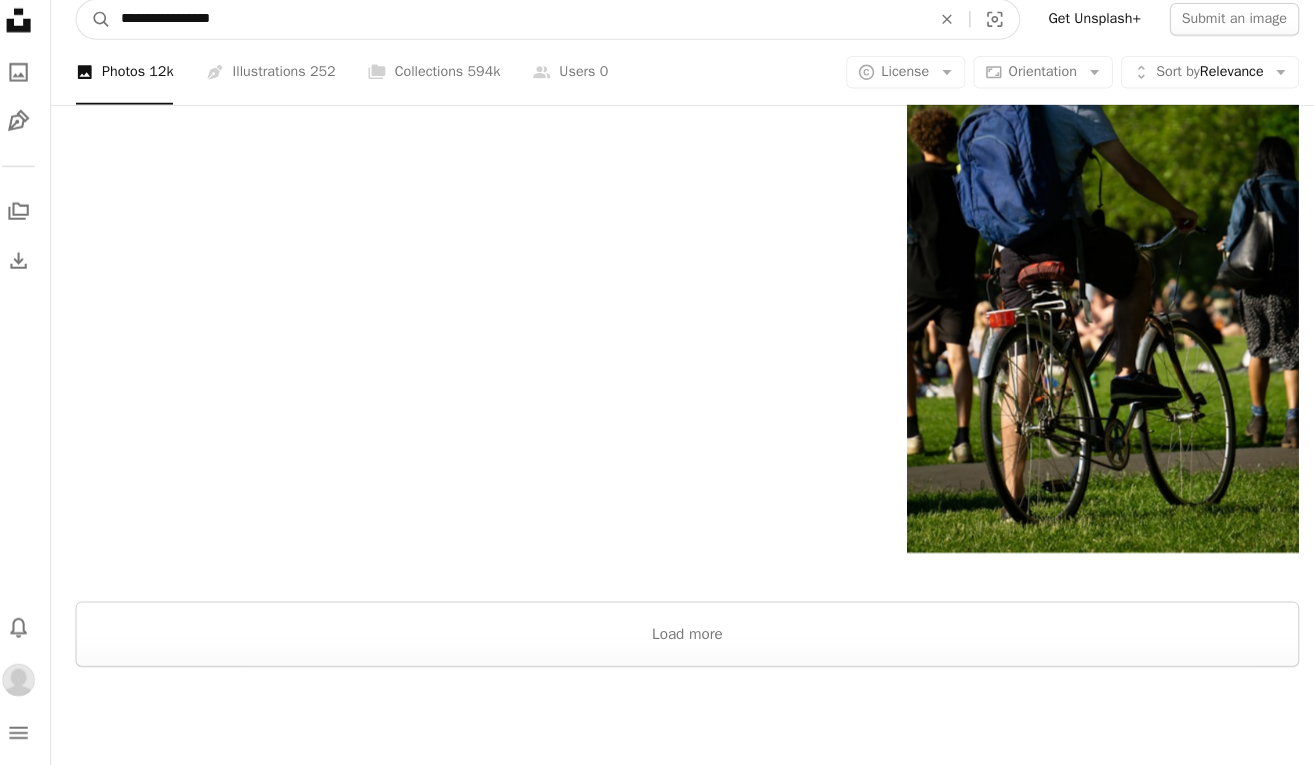drag, startPoint x: 266, startPoint y: 40, endPoint x: 100, endPoint y: 26, distance: 166.58931 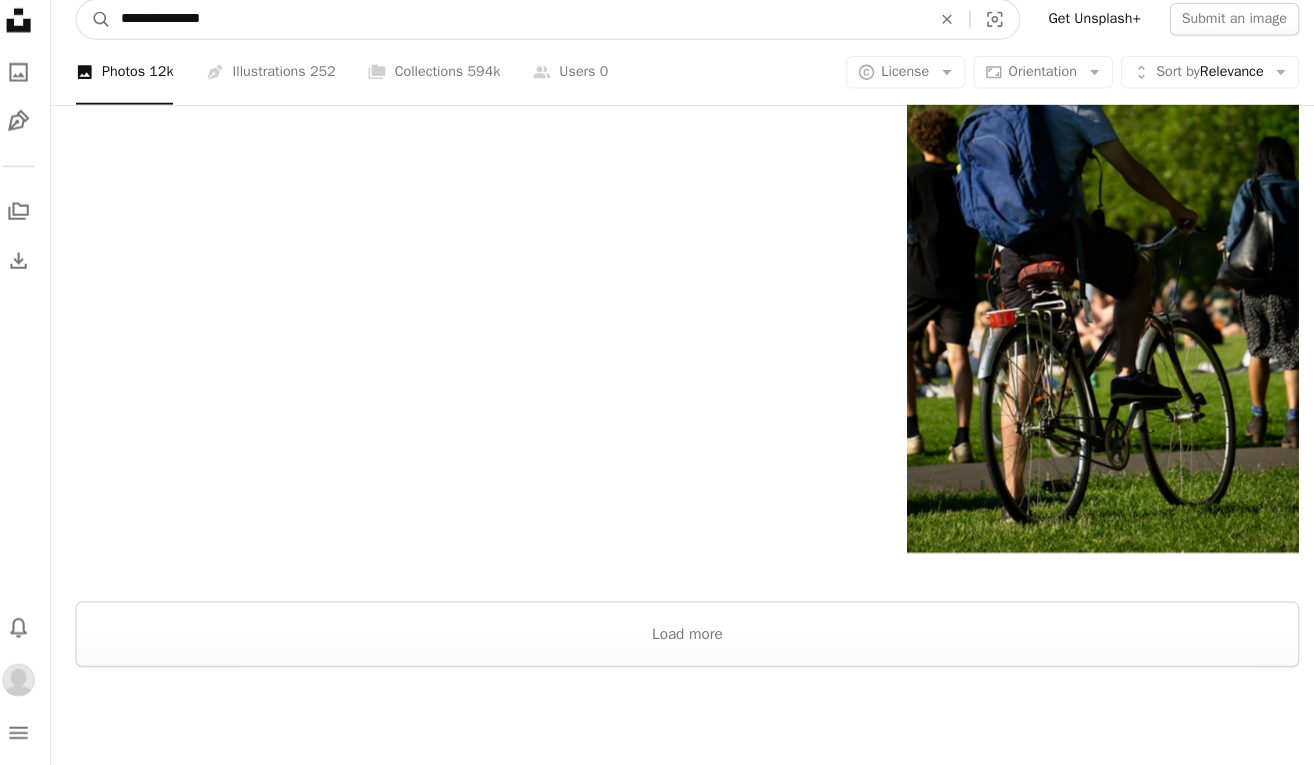 type on "**********" 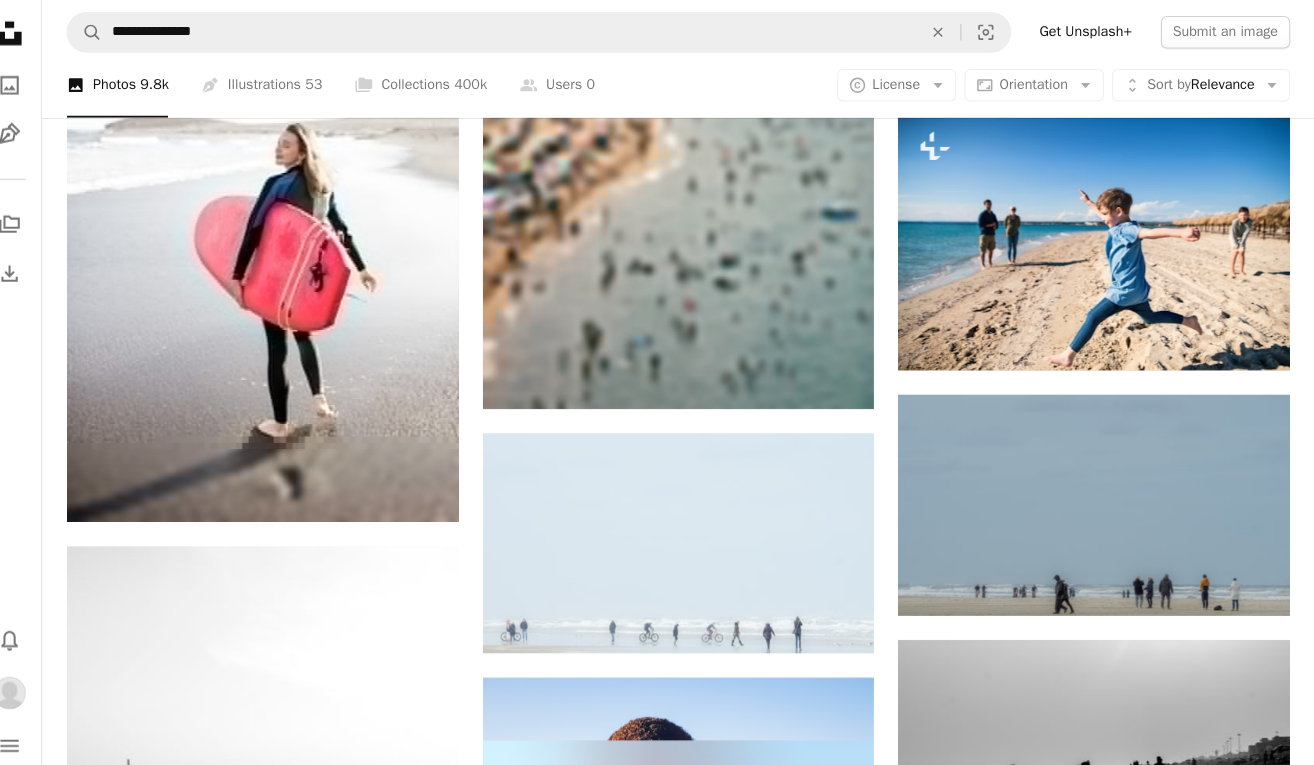 scroll, scrollTop: 11143, scrollLeft: 0, axis: vertical 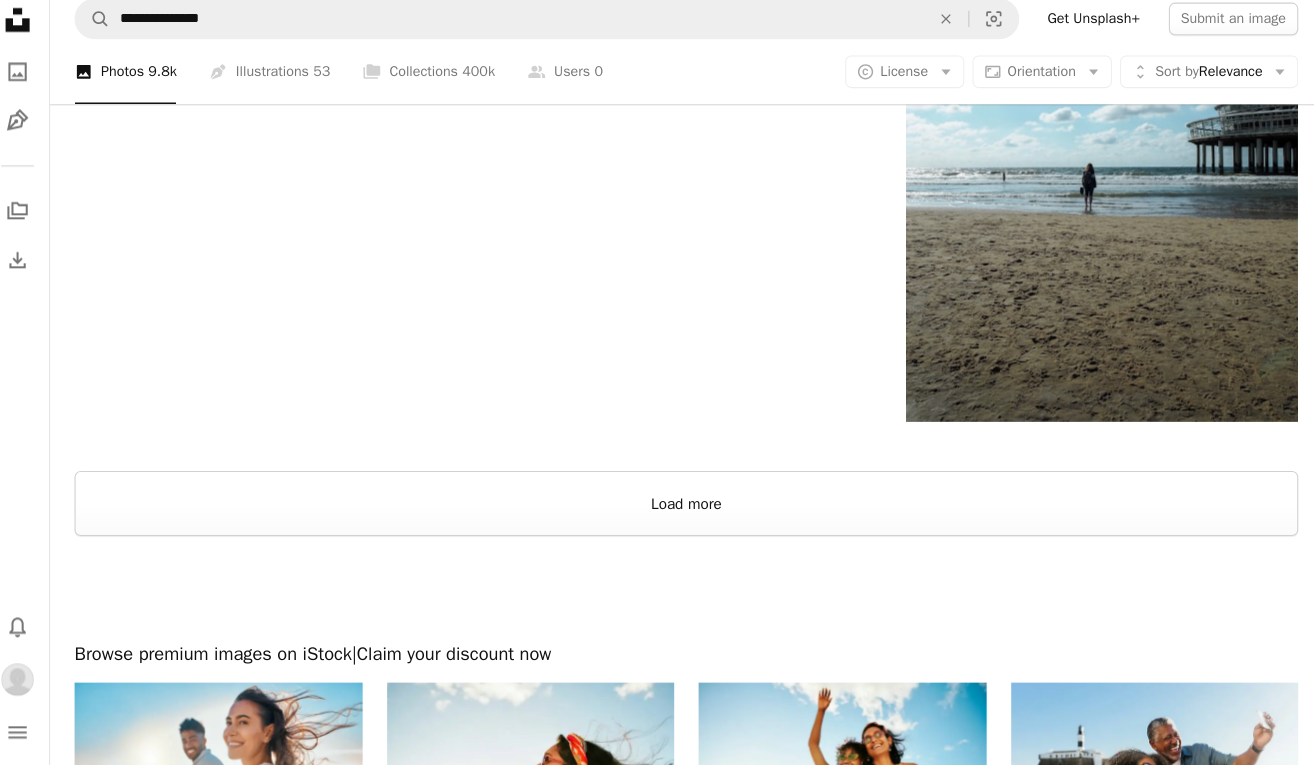 click on "Load more" at bounding box center [689, 508] 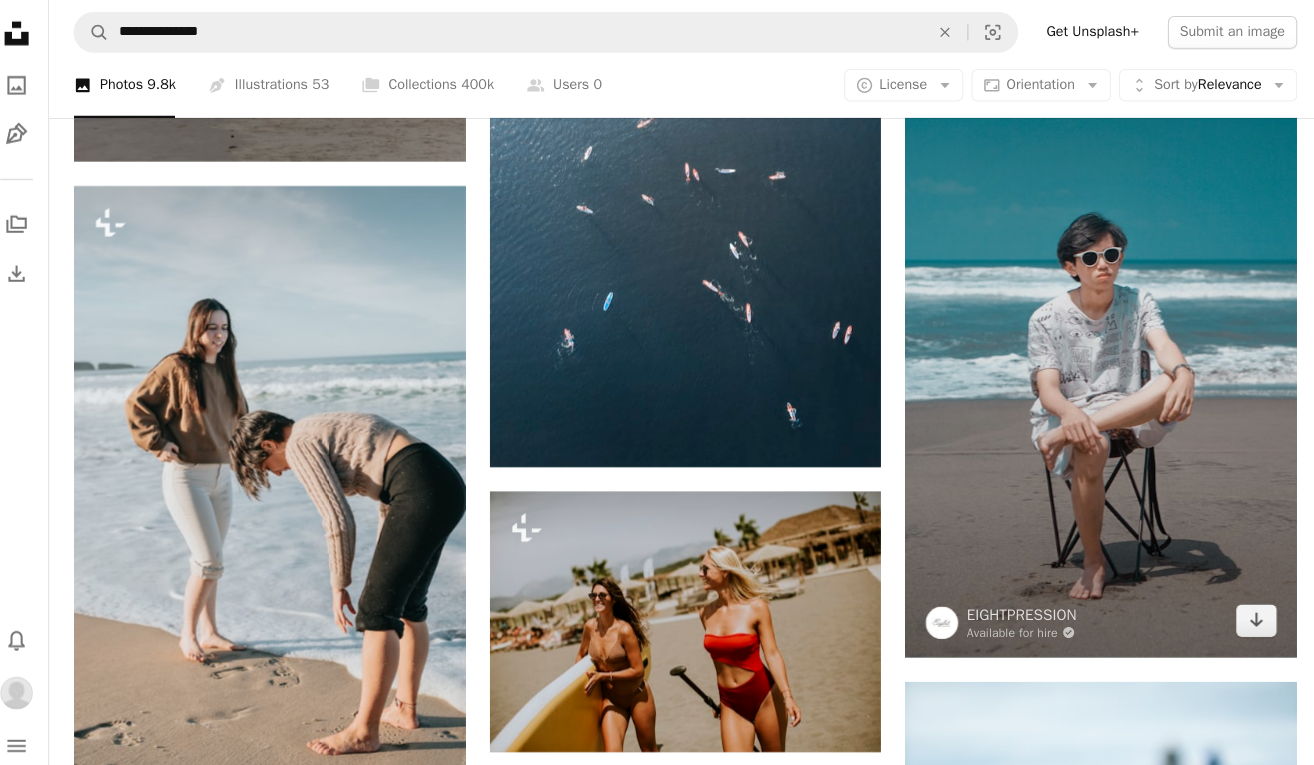 scroll, scrollTop: 27485, scrollLeft: 0, axis: vertical 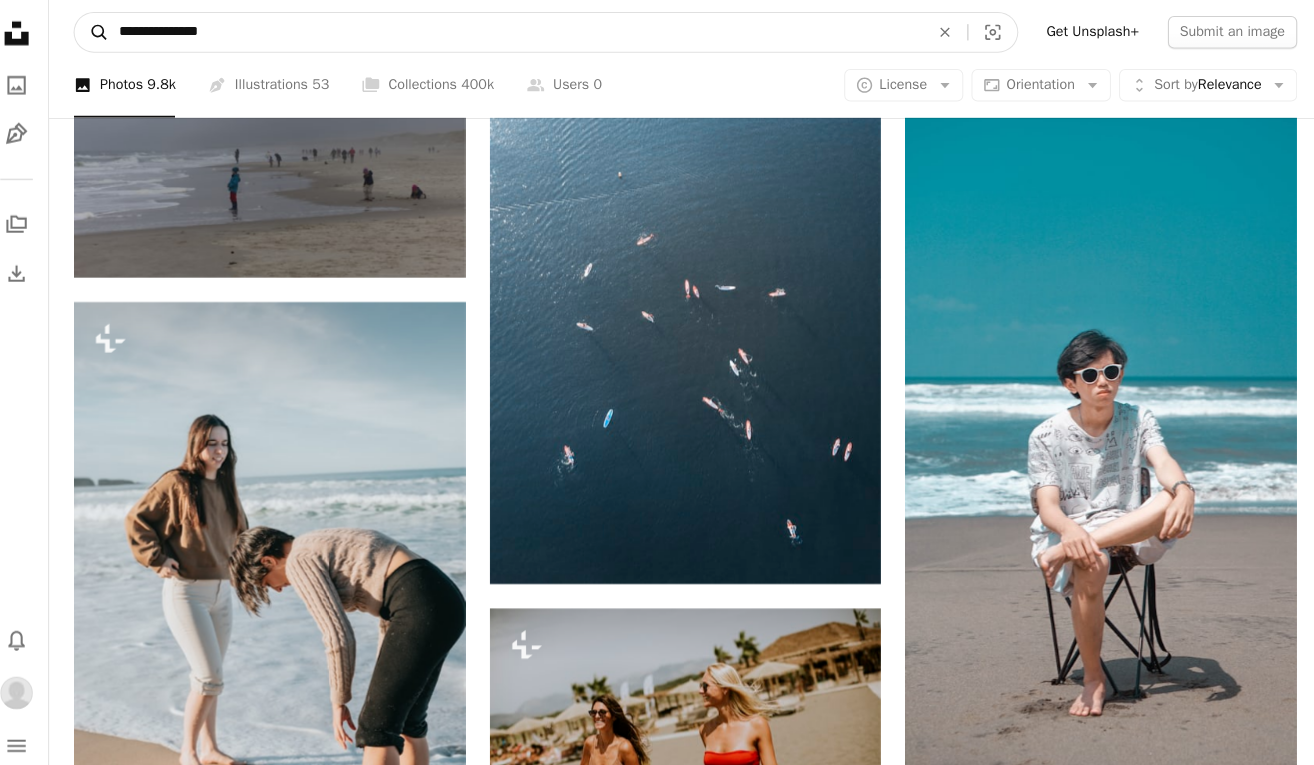 drag, startPoint x: 201, startPoint y: 34, endPoint x: 96, endPoint y: 25, distance: 105.38501 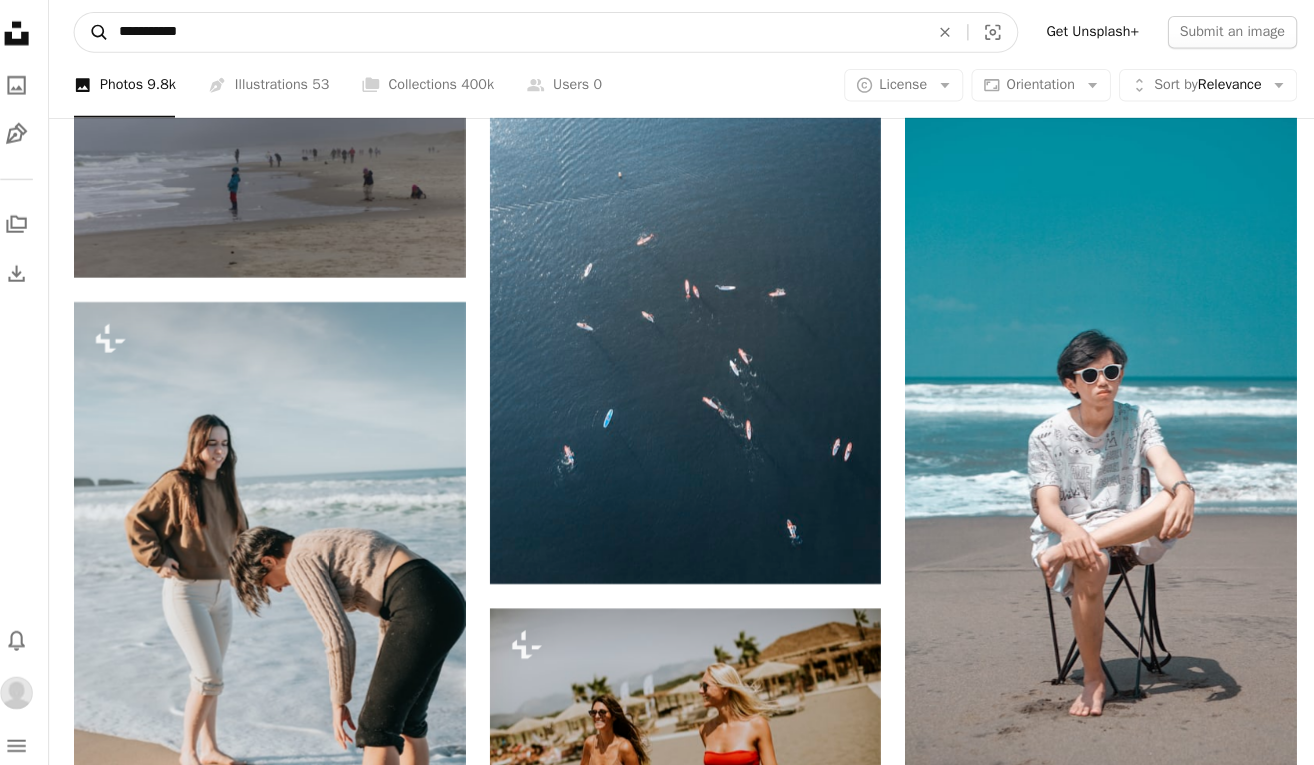 type on "**********" 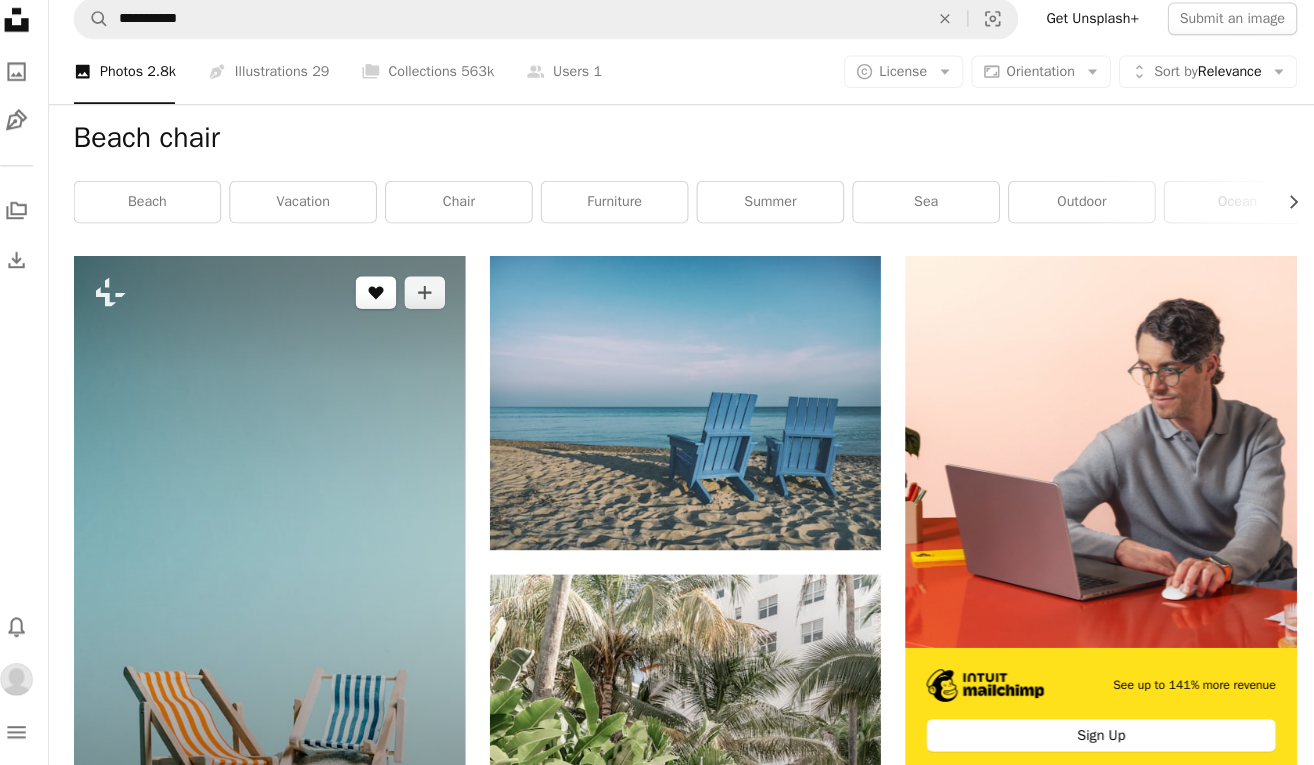 scroll, scrollTop: 246, scrollLeft: 0, axis: vertical 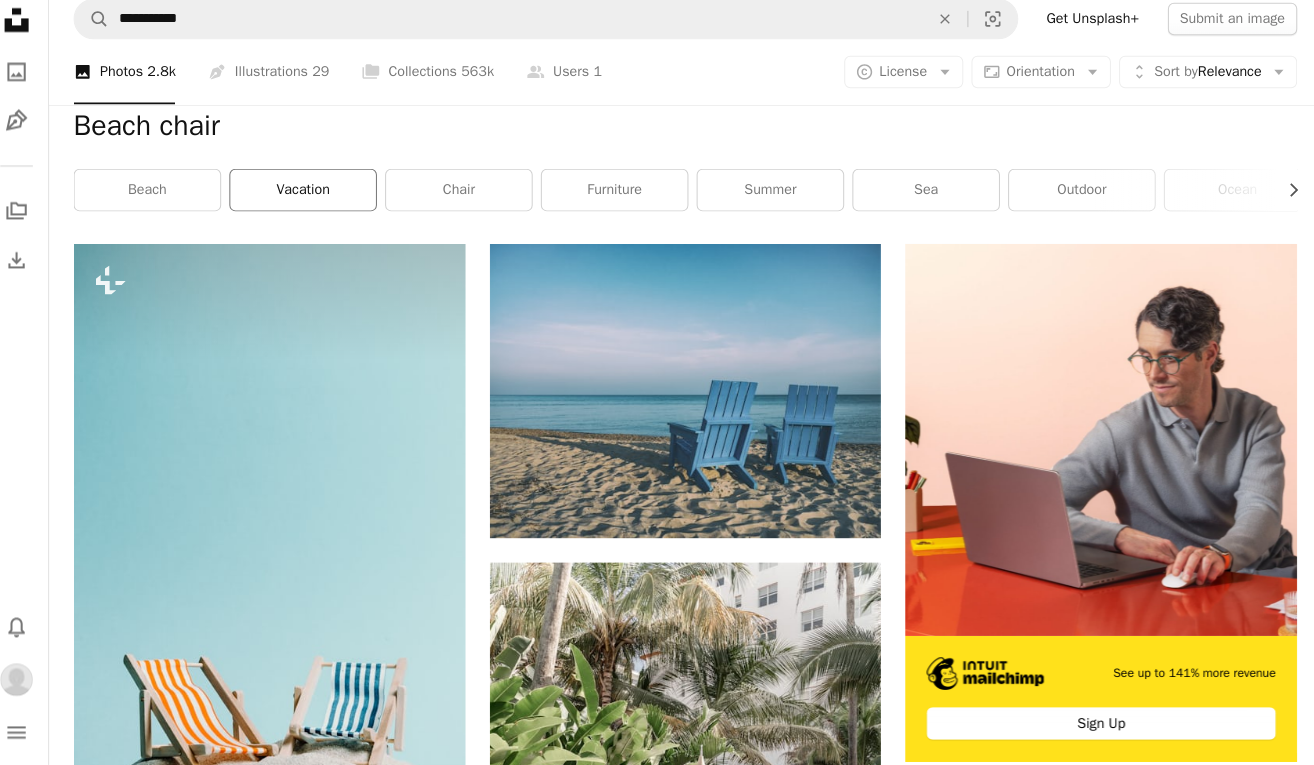 click on "vacation" at bounding box center [313, 200] 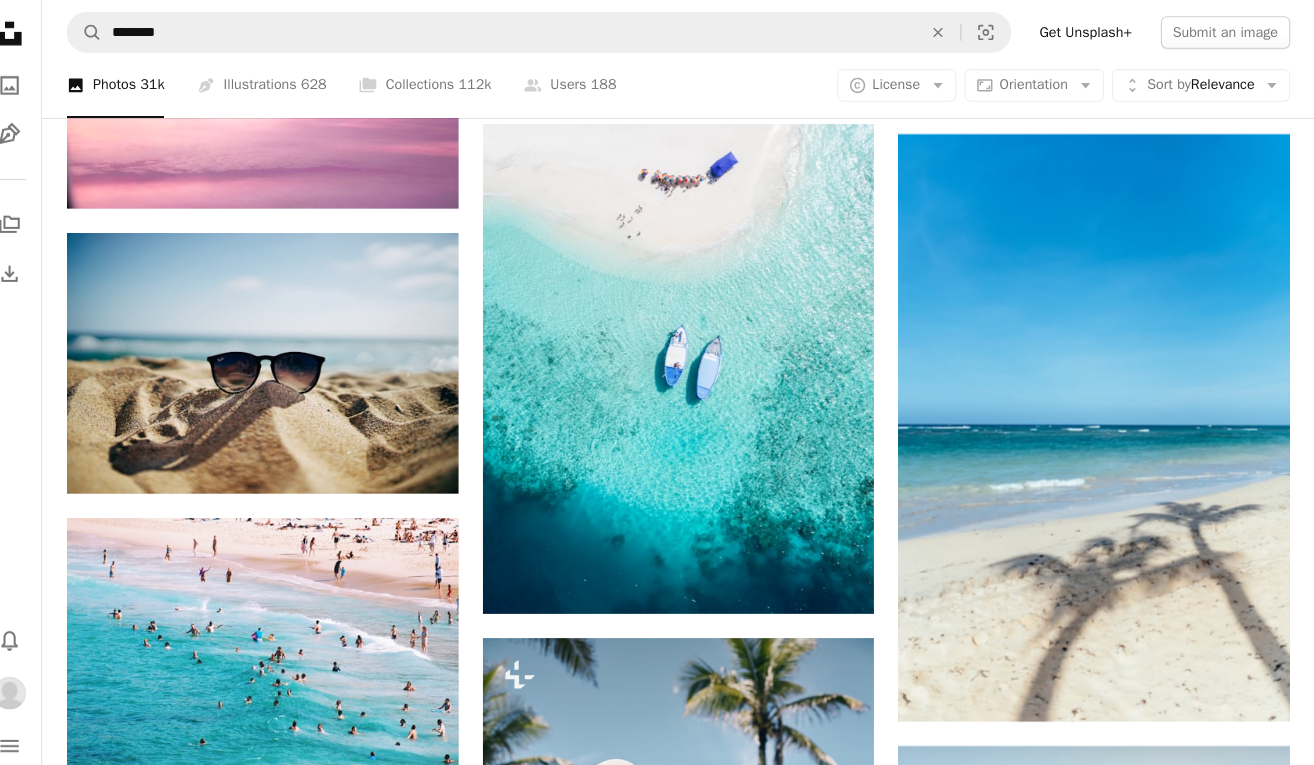 scroll, scrollTop: 1665, scrollLeft: 0, axis: vertical 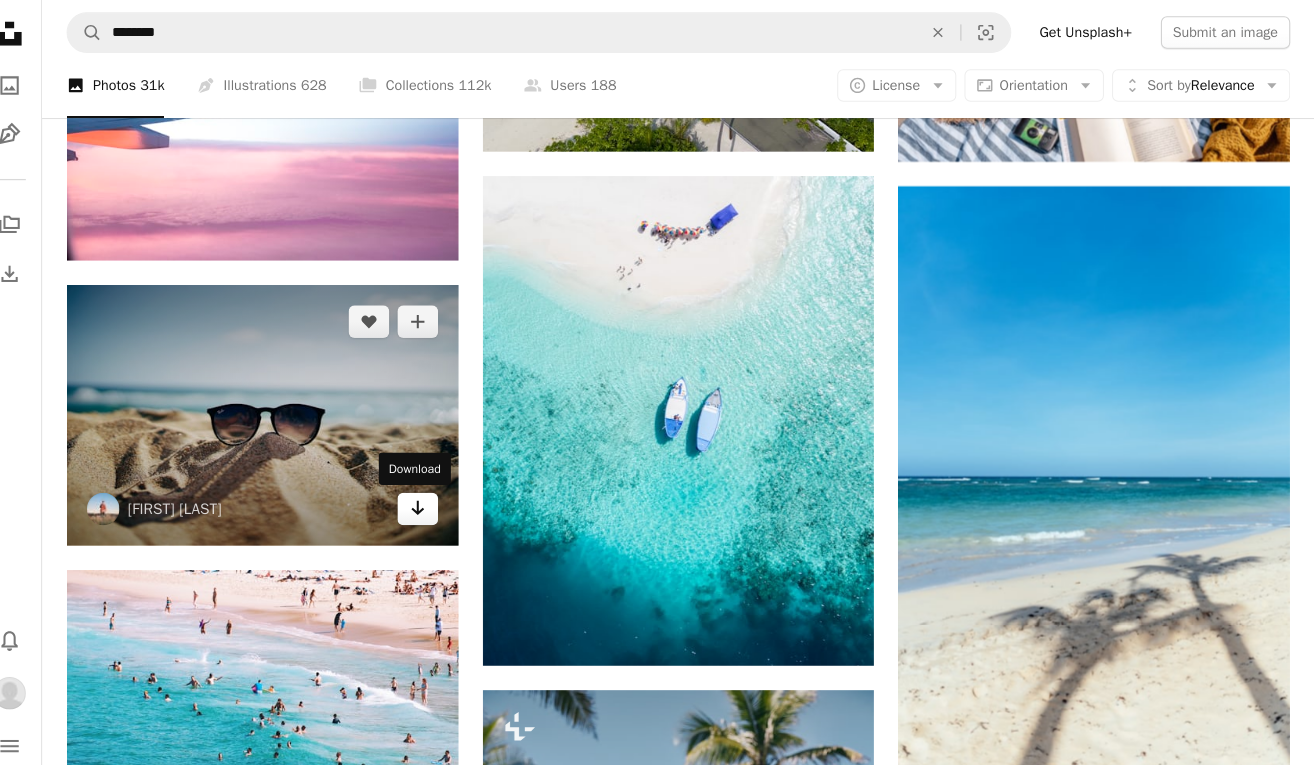 click on "Arrow pointing down" at bounding box center (433, 500) 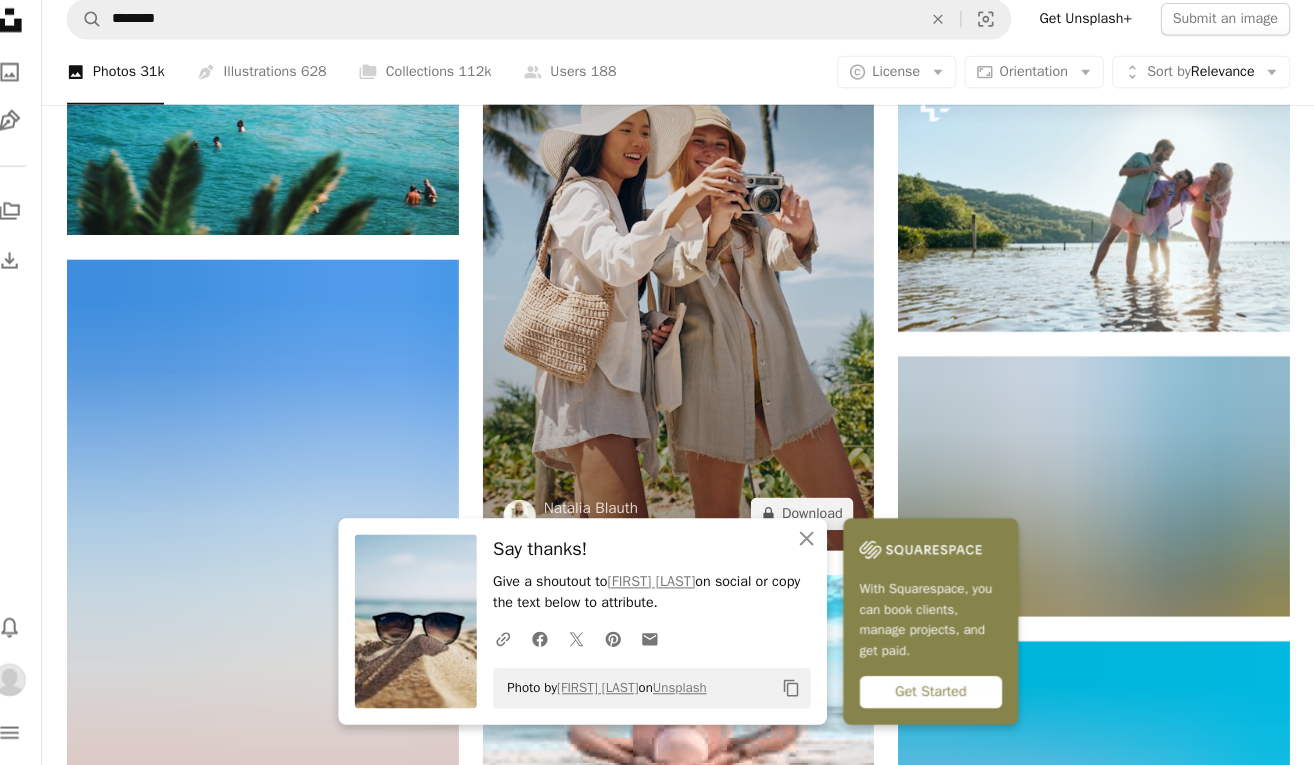 scroll, scrollTop: 2370, scrollLeft: 0, axis: vertical 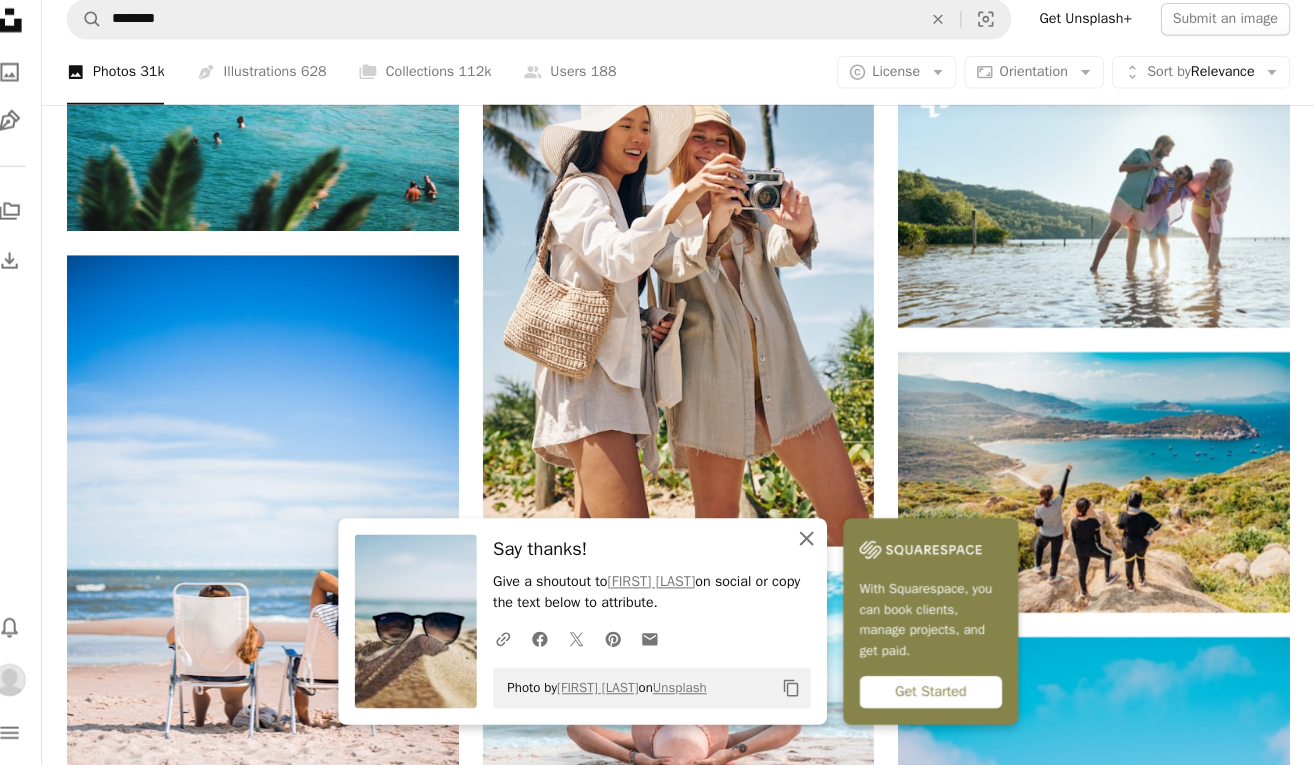 click on "An X shape" 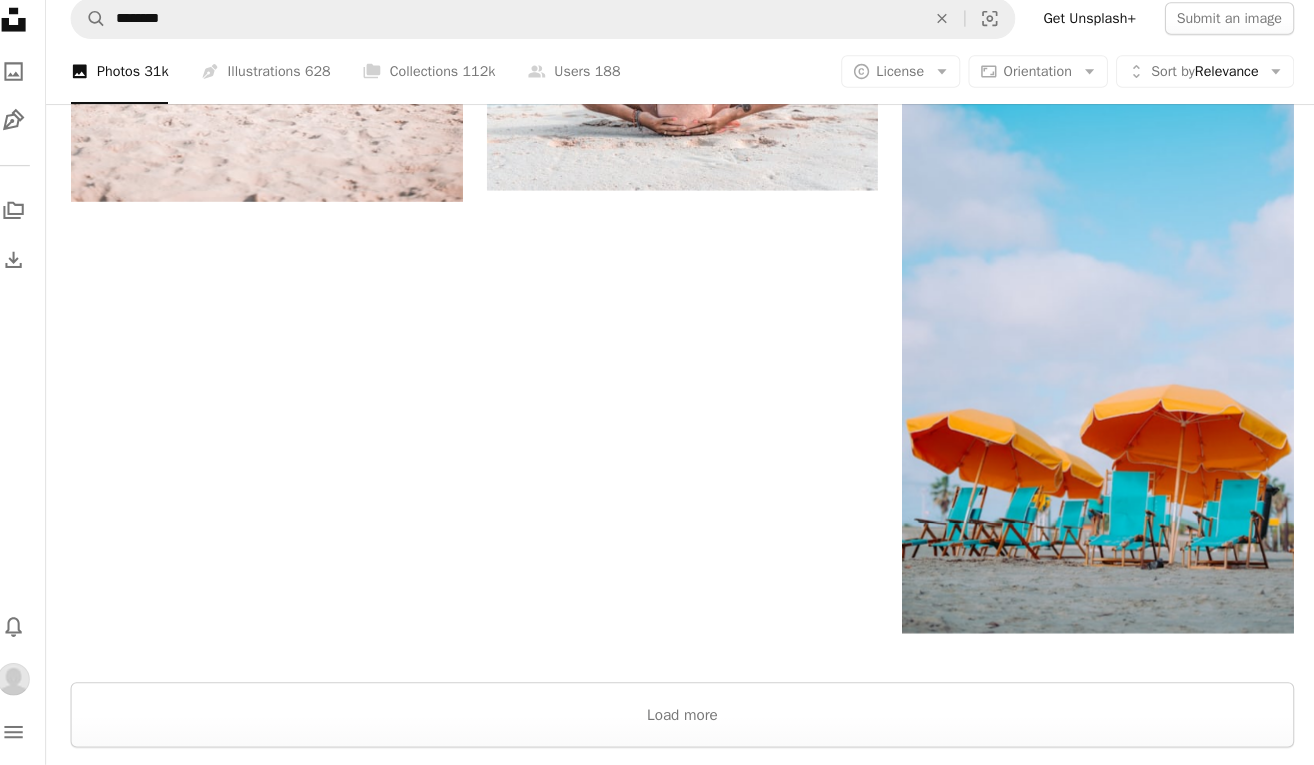 scroll, scrollTop: 3002, scrollLeft: 0, axis: vertical 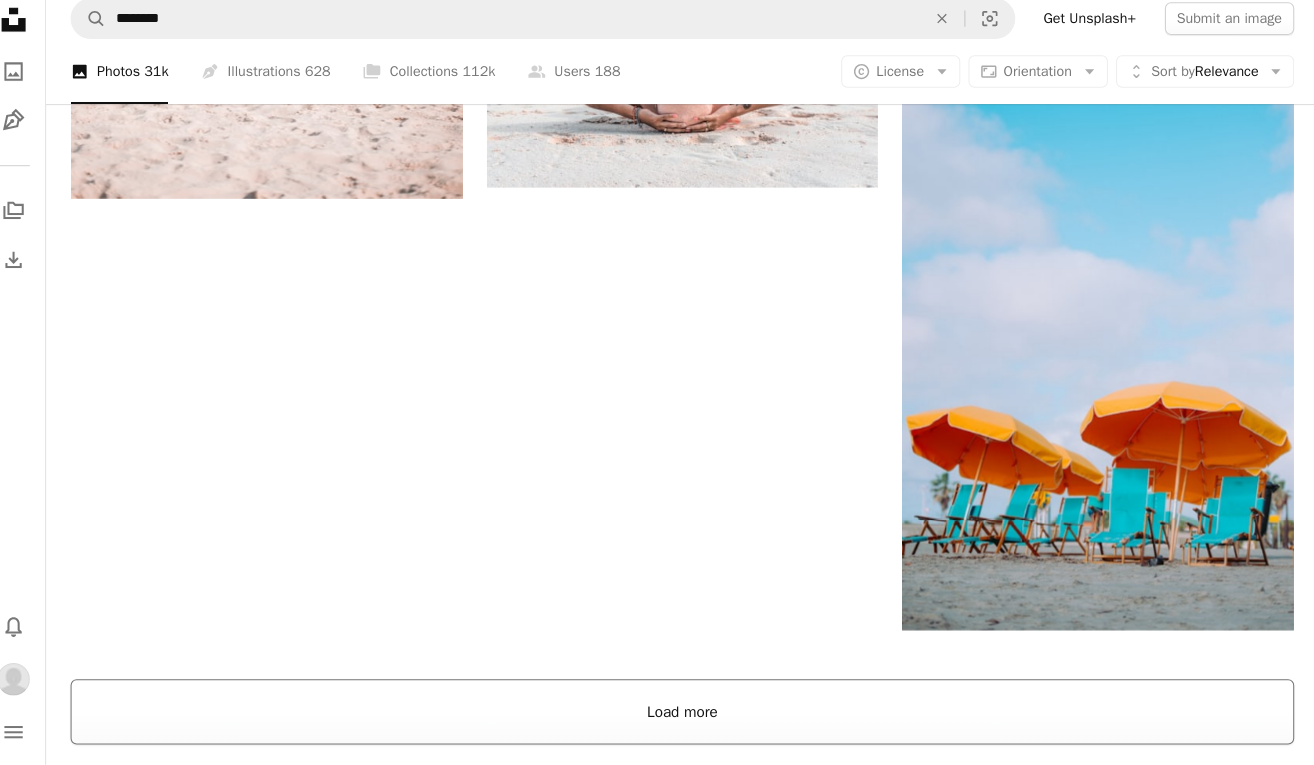 click on "Load more" at bounding box center [689, 713] 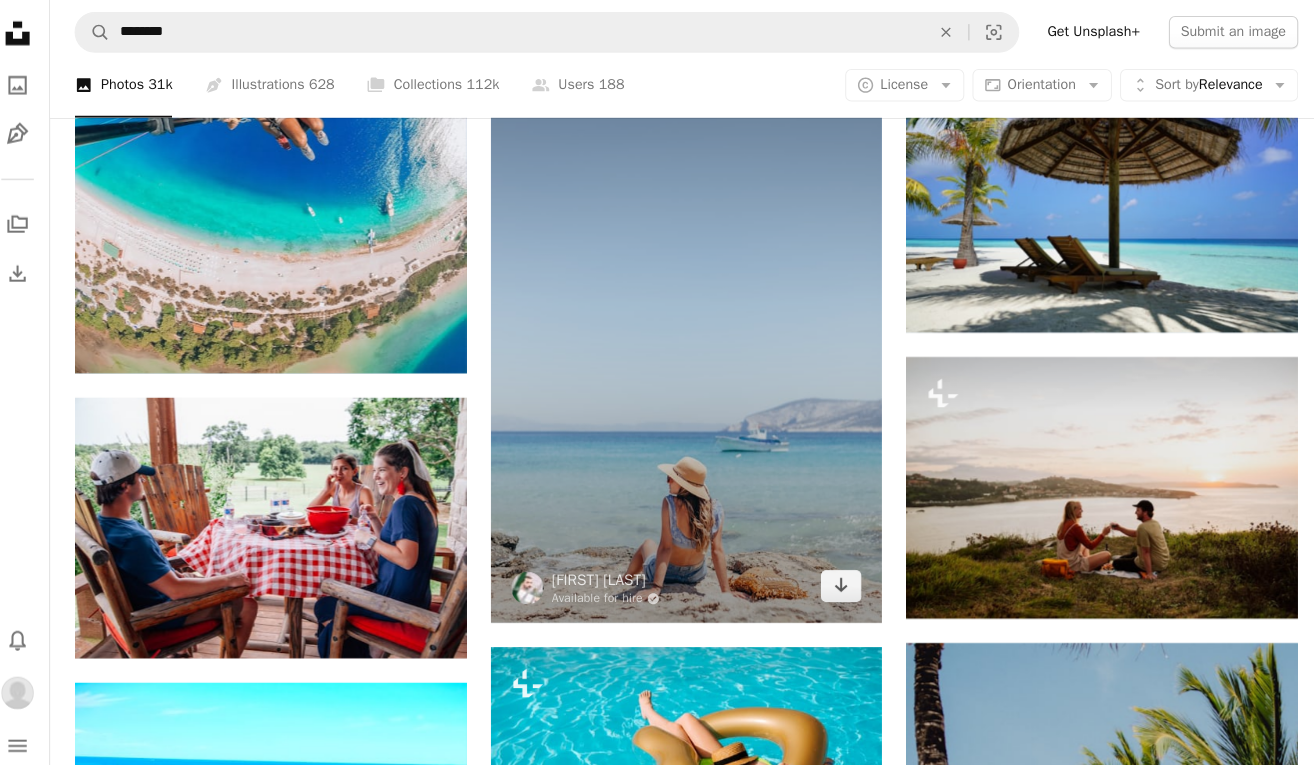 scroll, scrollTop: 5829, scrollLeft: 0, axis: vertical 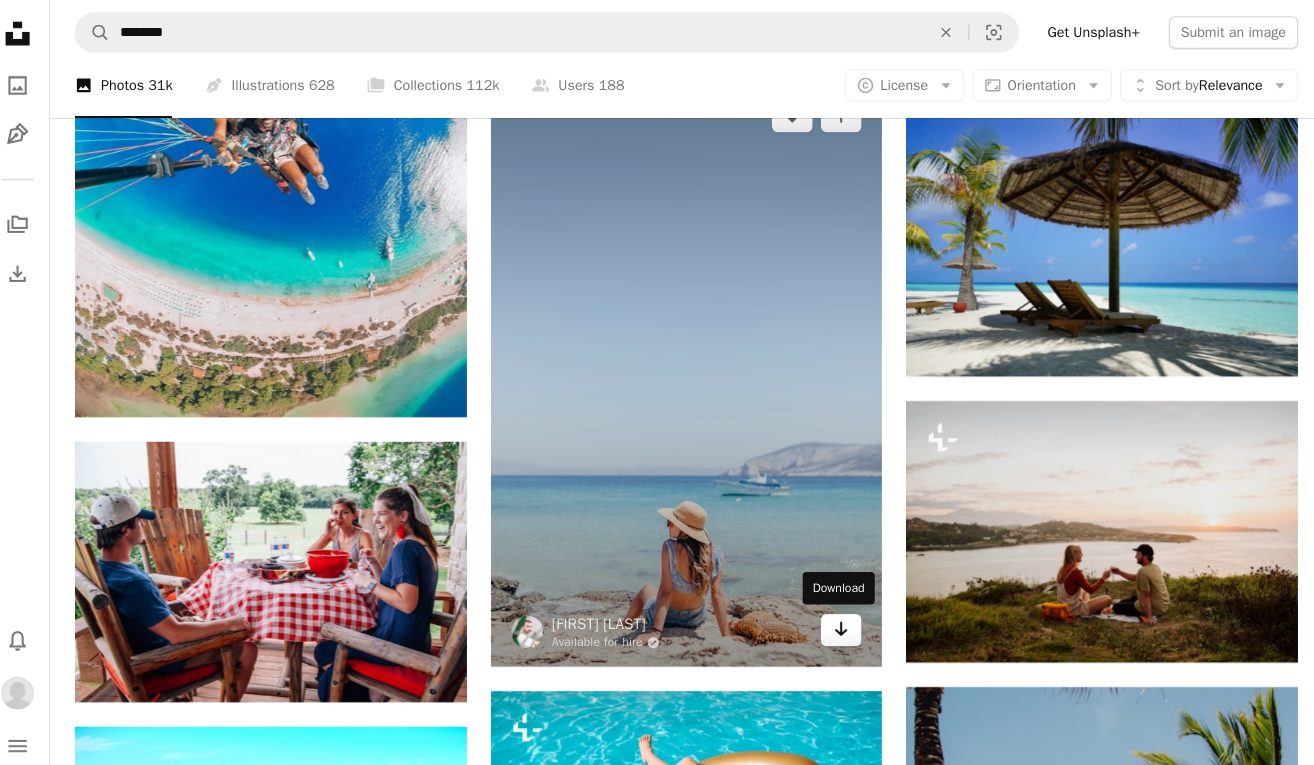 click on "Arrow pointing down" at bounding box center [841, 619] 